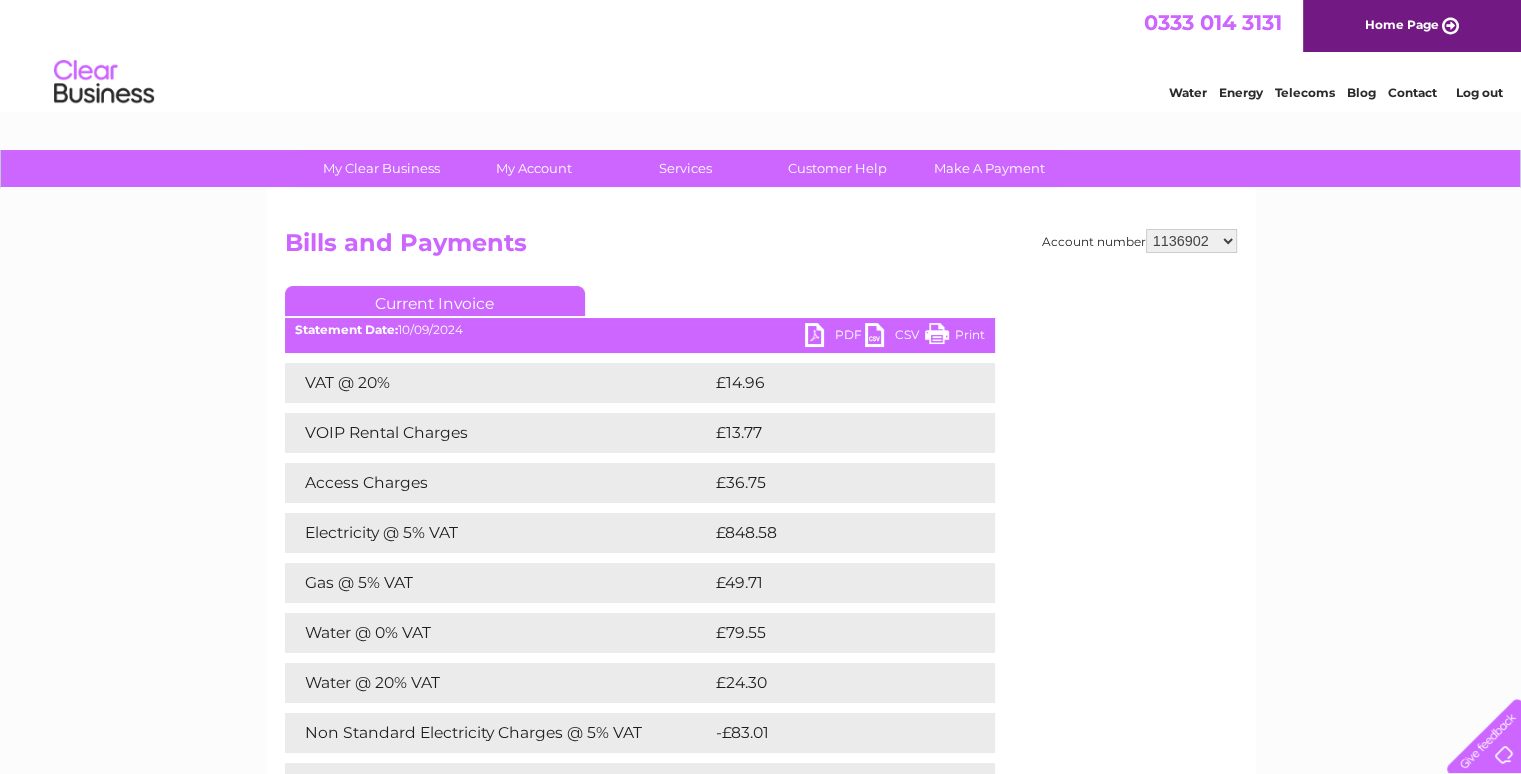 scroll, scrollTop: 0, scrollLeft: 0, axis: both 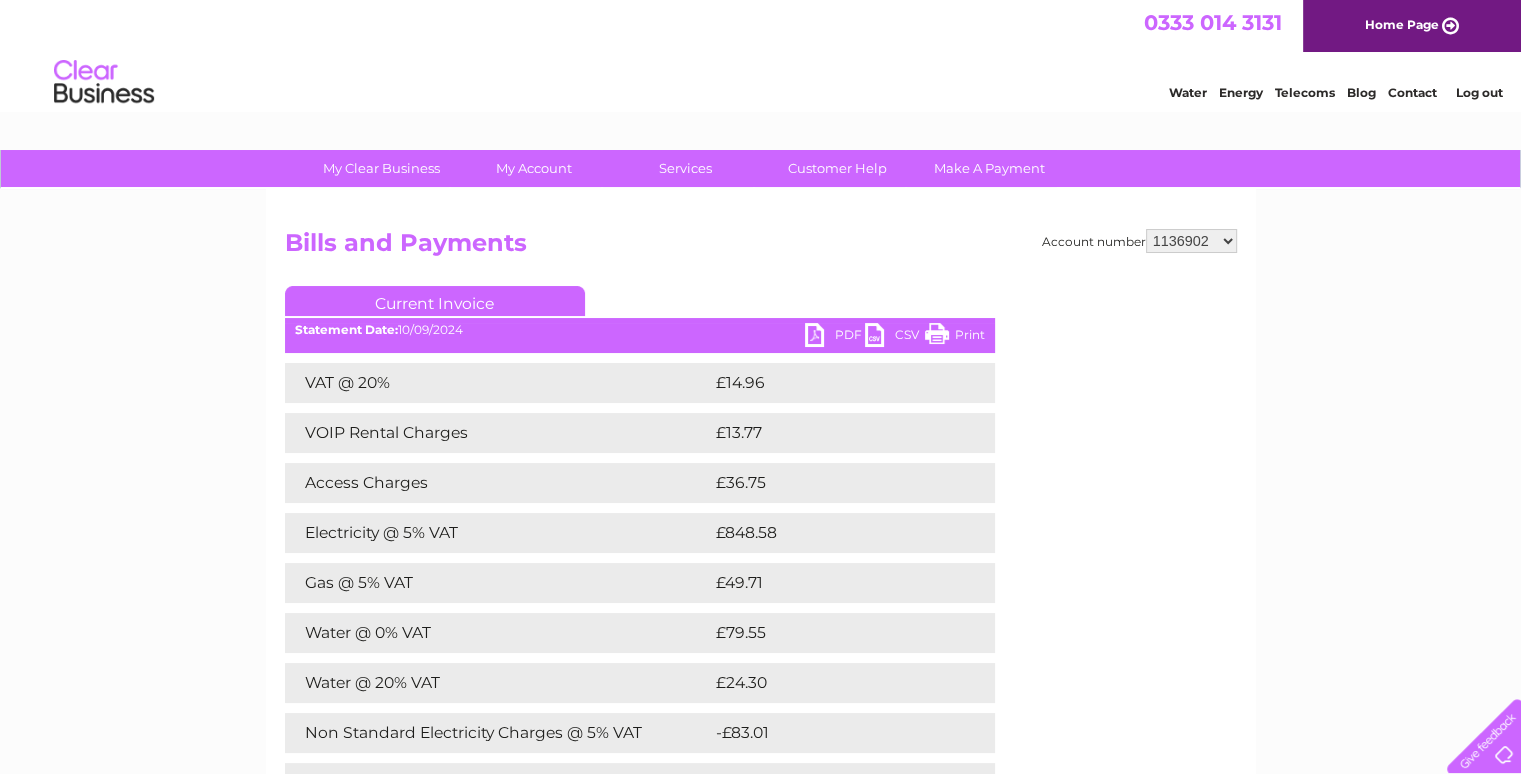 click on "PDF" at bounding box center [835, 337] 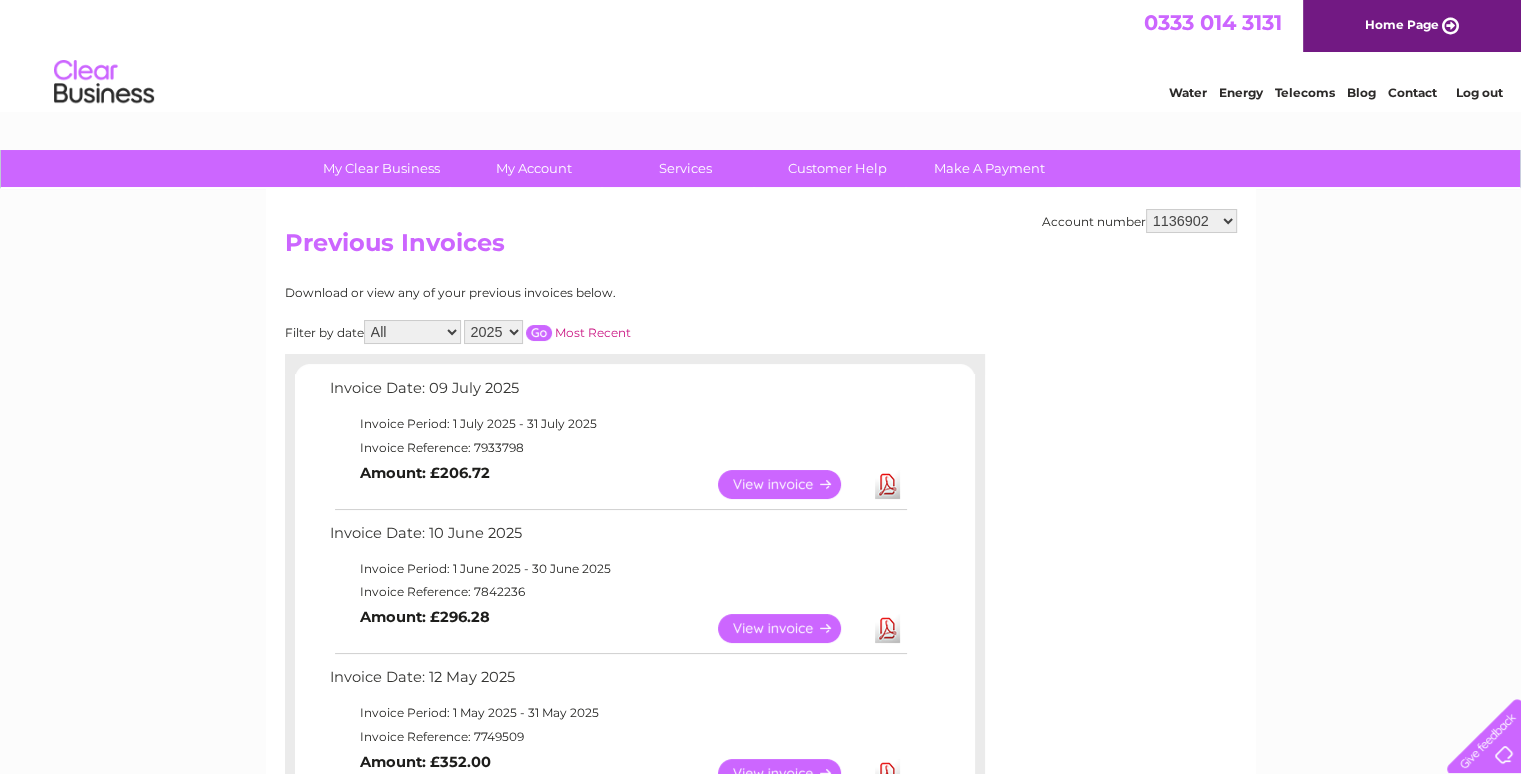 scroll, scrollTop: 0, scrollLeft: 0, axis: both 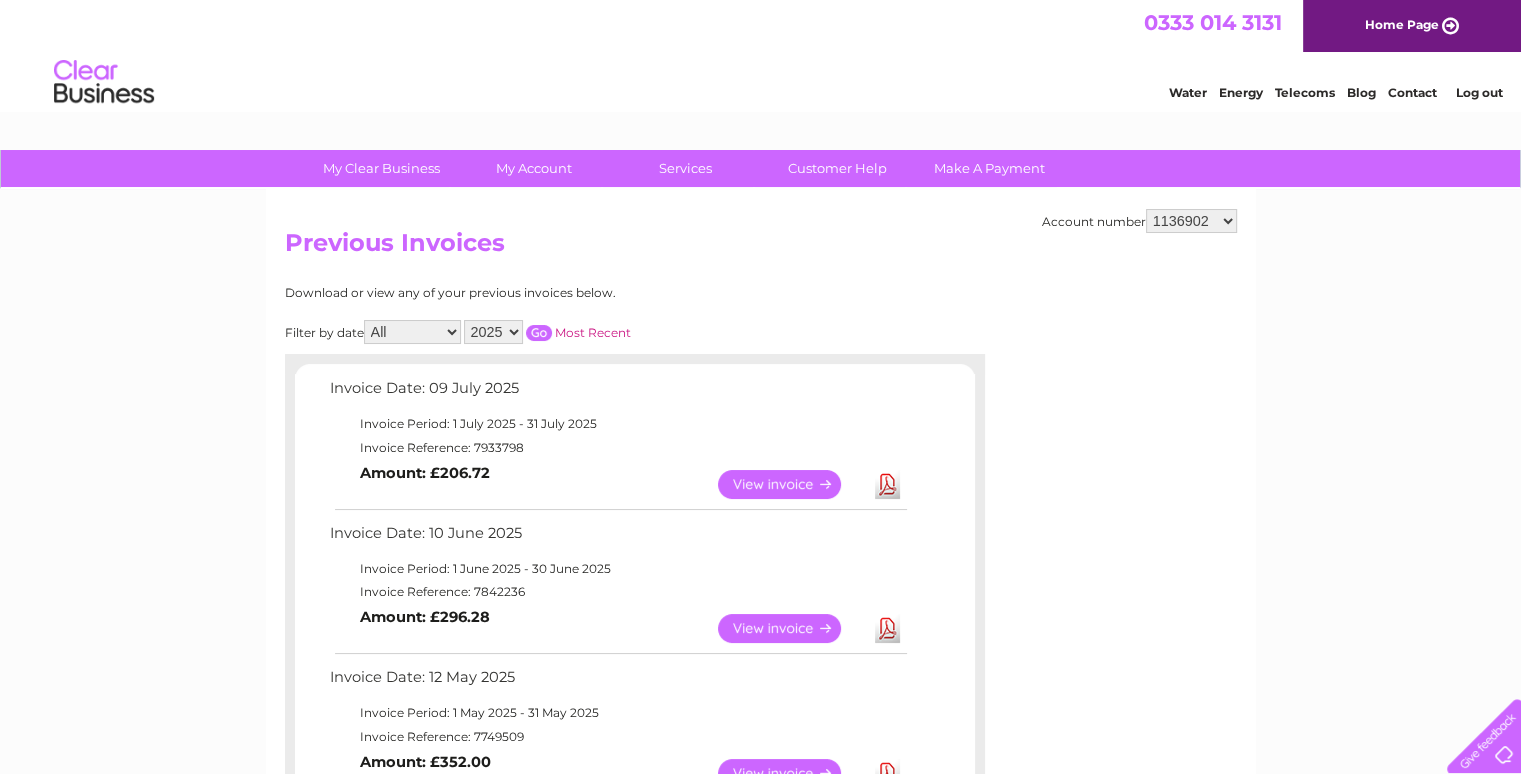 click on "2025
2024
2023
2022" at bounding box center [493, 332] 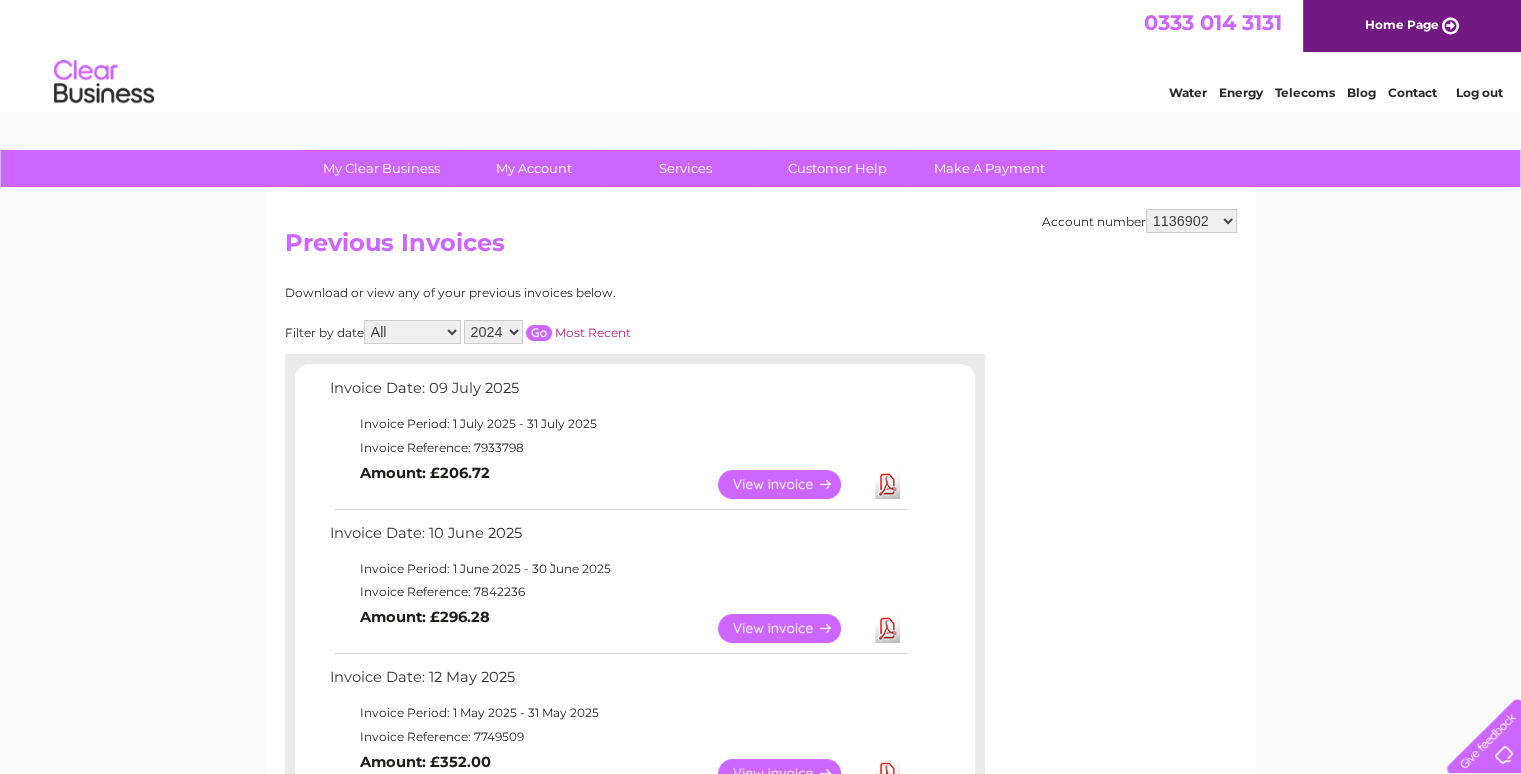 click at bounding box center [539, 333] 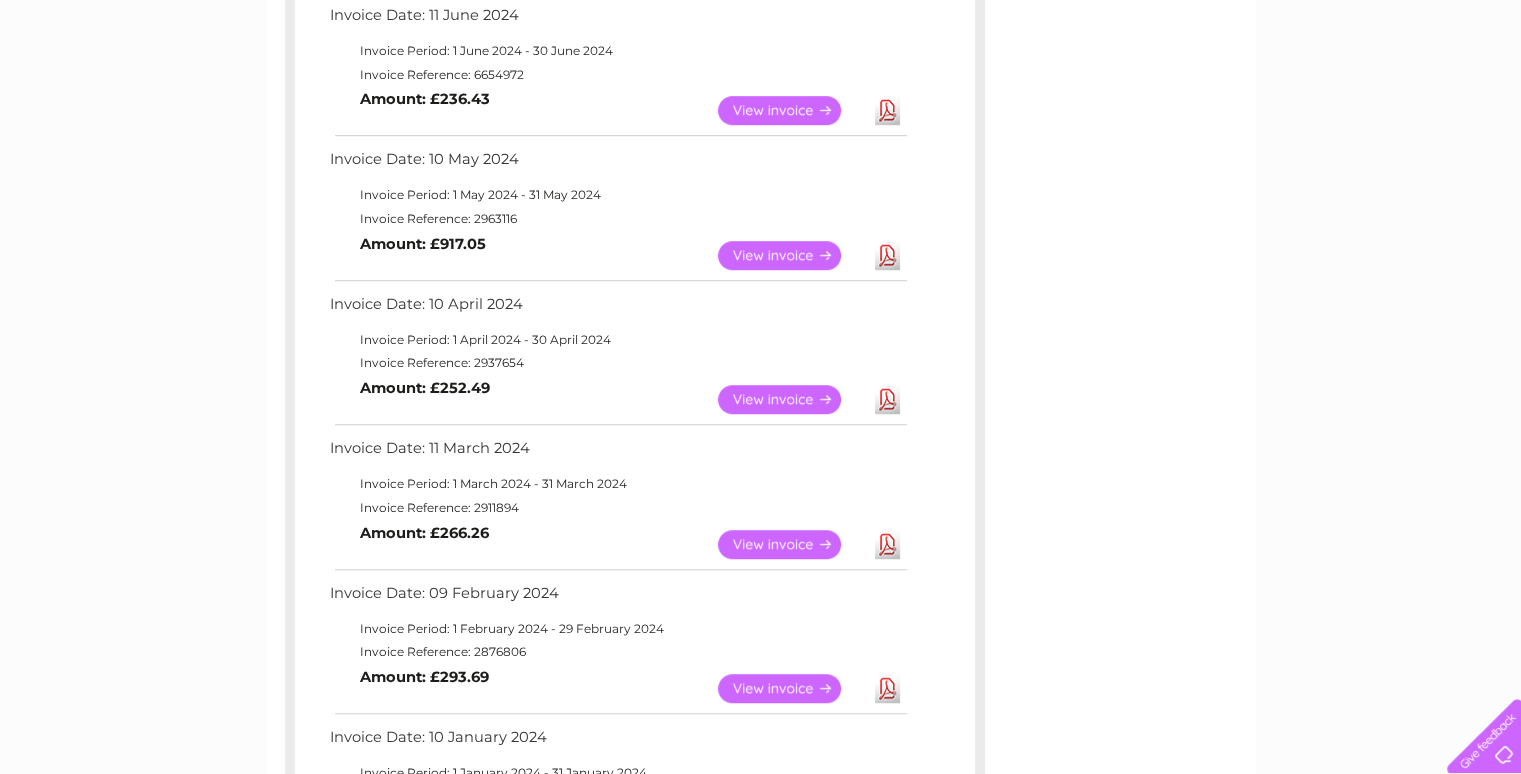 scroll, scrollTop: 935, scrollLeft: 0, axis: vertical 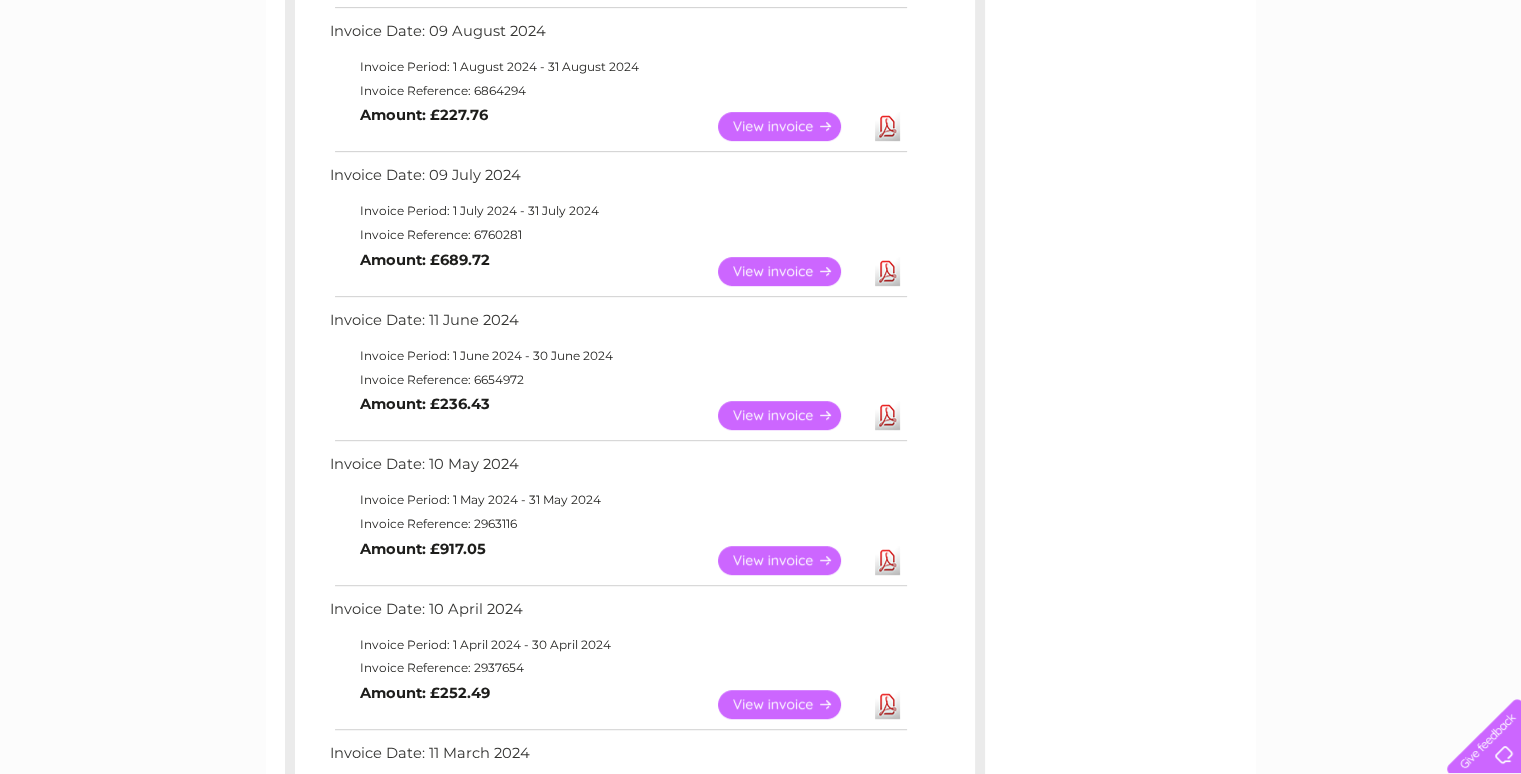 click on "View" at bounding box center (791, 560) 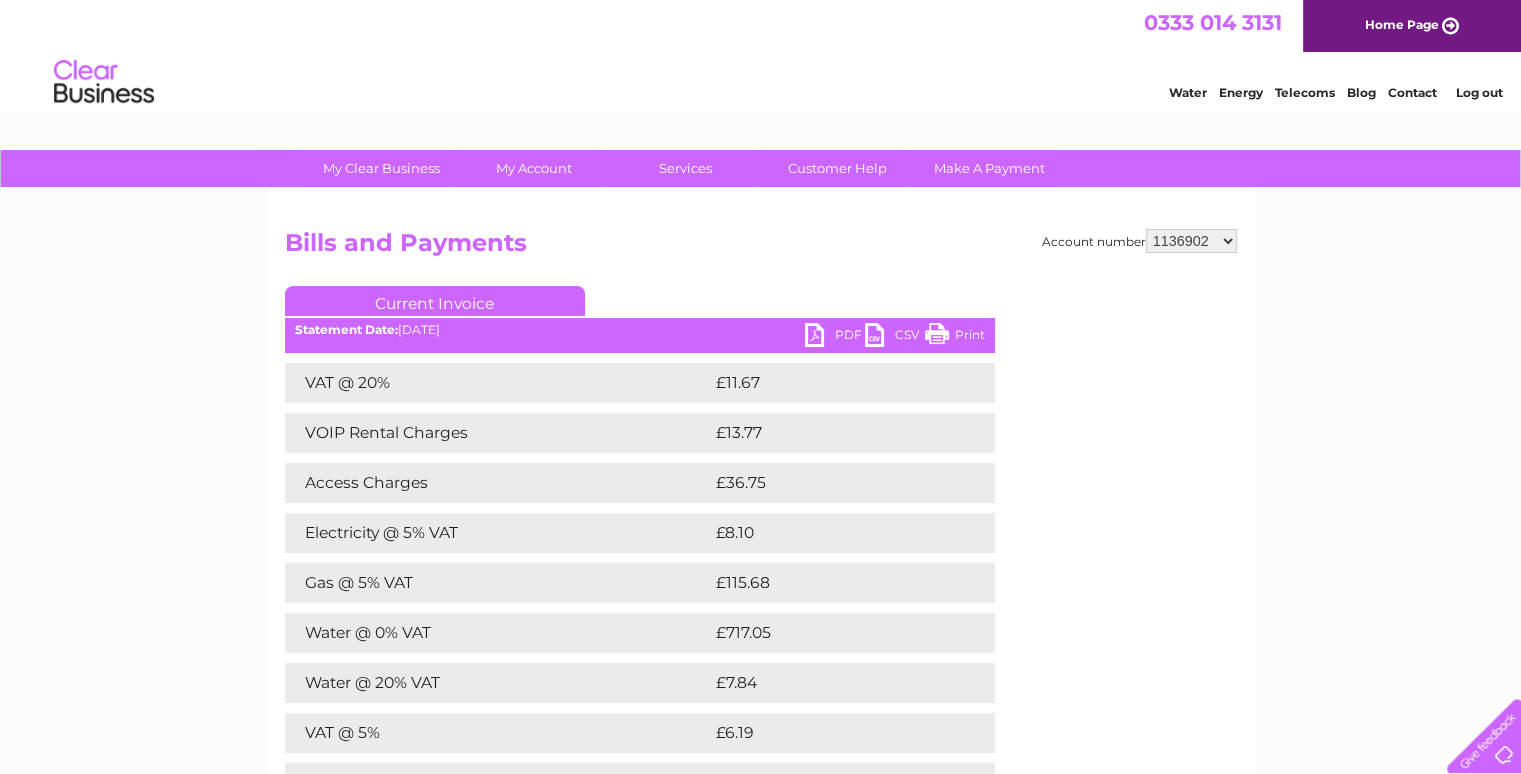 scroll, scrollTop: 0, scrollLeft: 0, axis: both 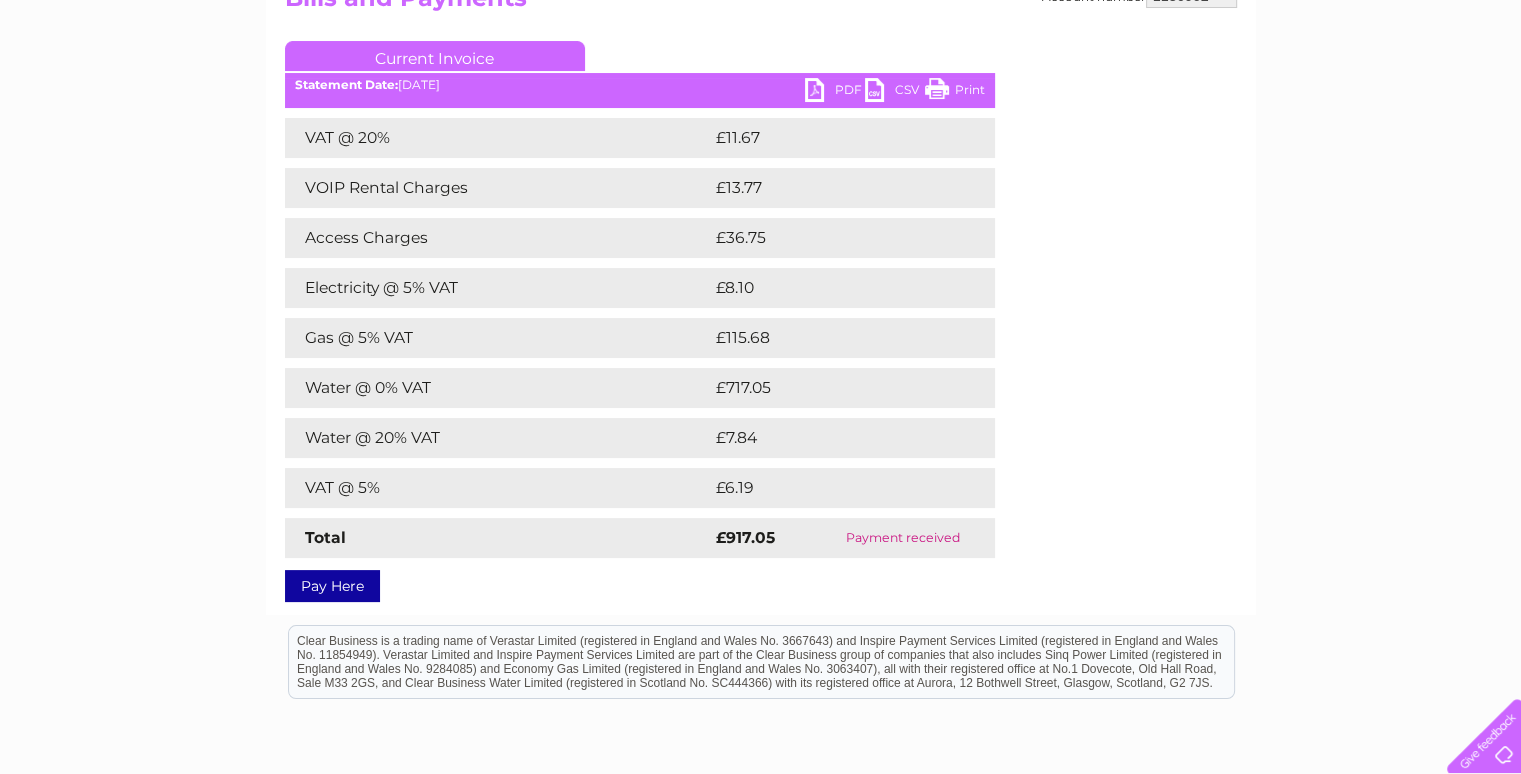click on "PDF" at bounding box center [835, 92] 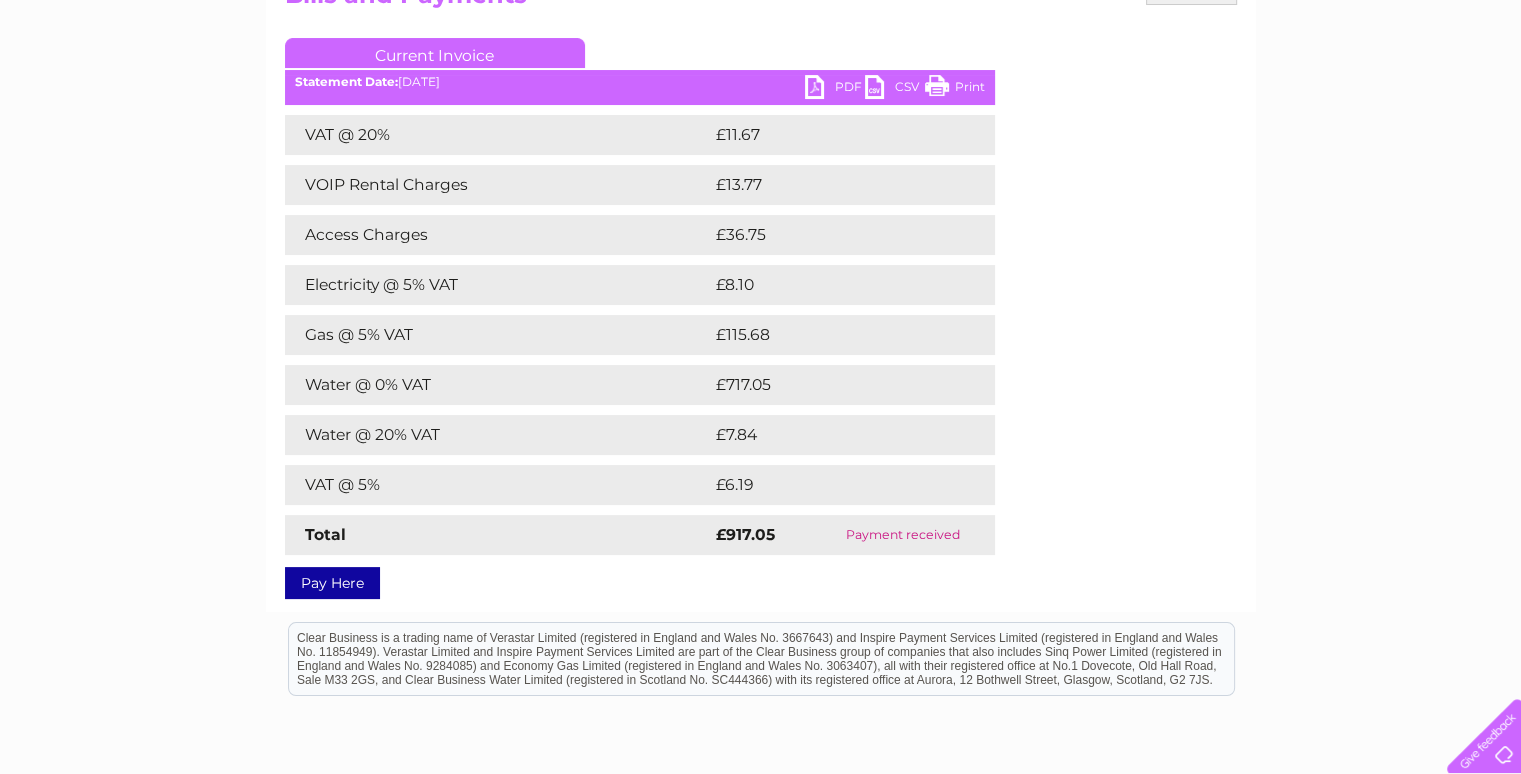 scroll, scrollTop: 250, scrollLeft: 0, axis: vertical 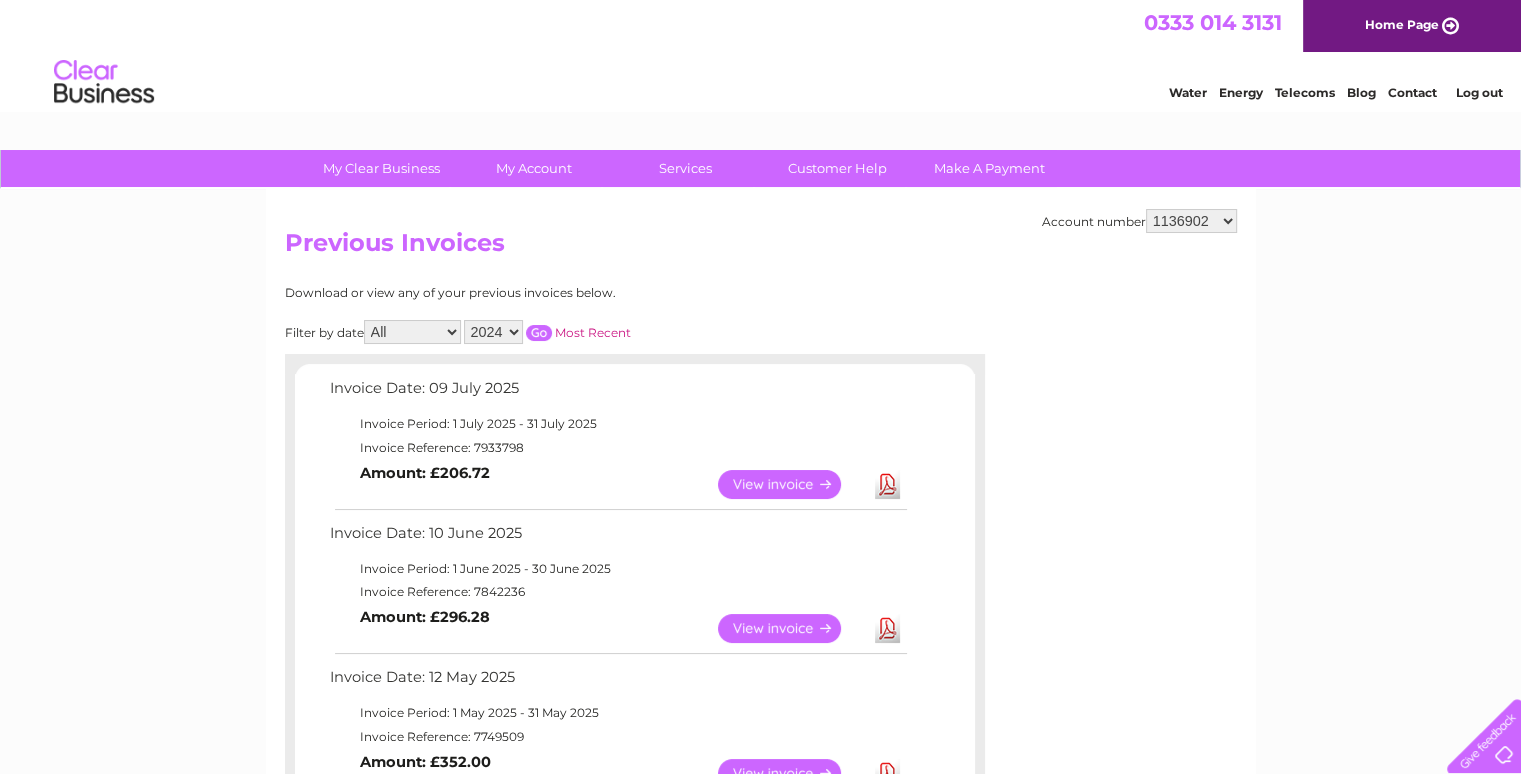 click on "2025
2024
2023
2022" at bounding box center [493, 332] 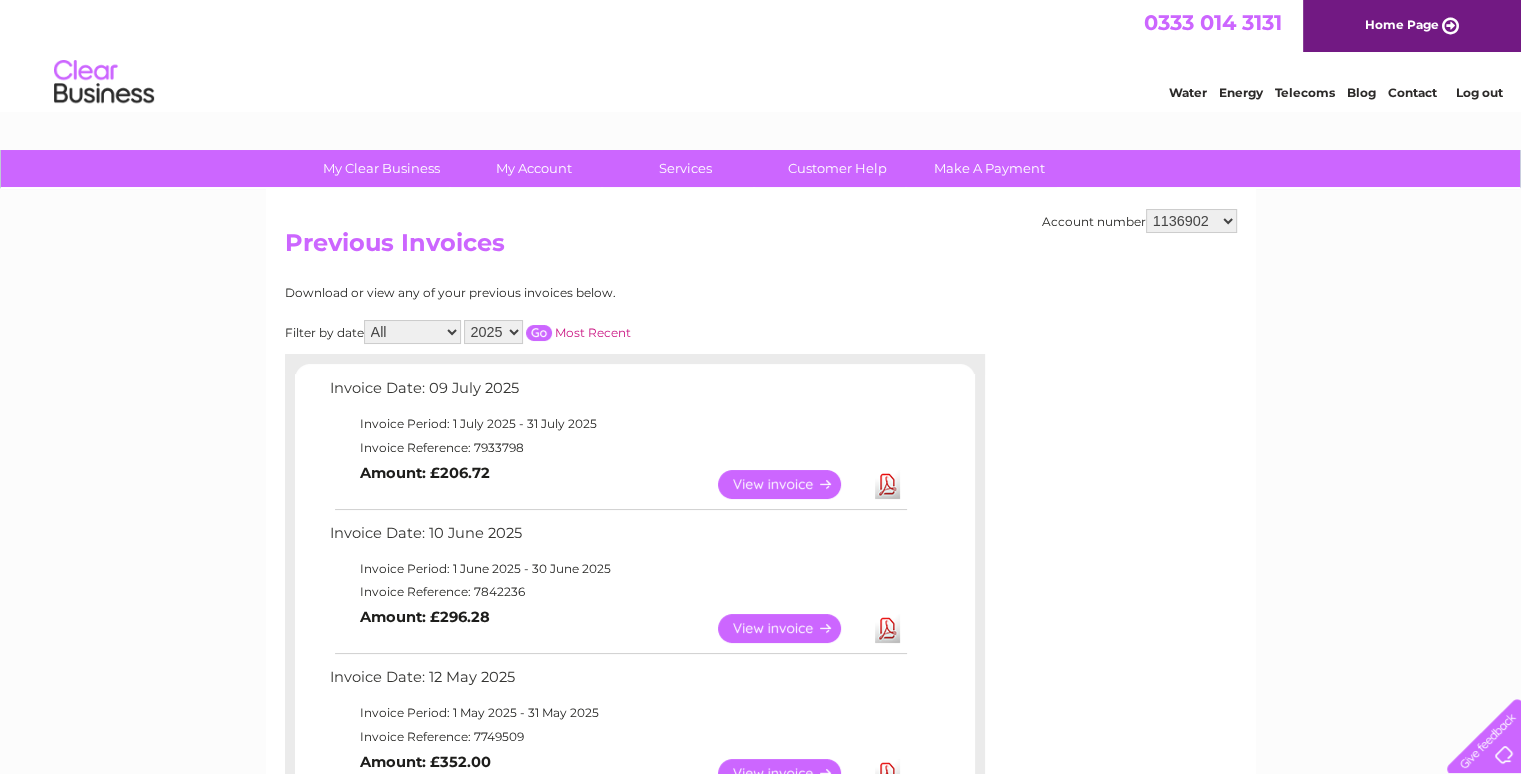 click on "2025
2024
2023
2022" at bounding box center [493, 332] 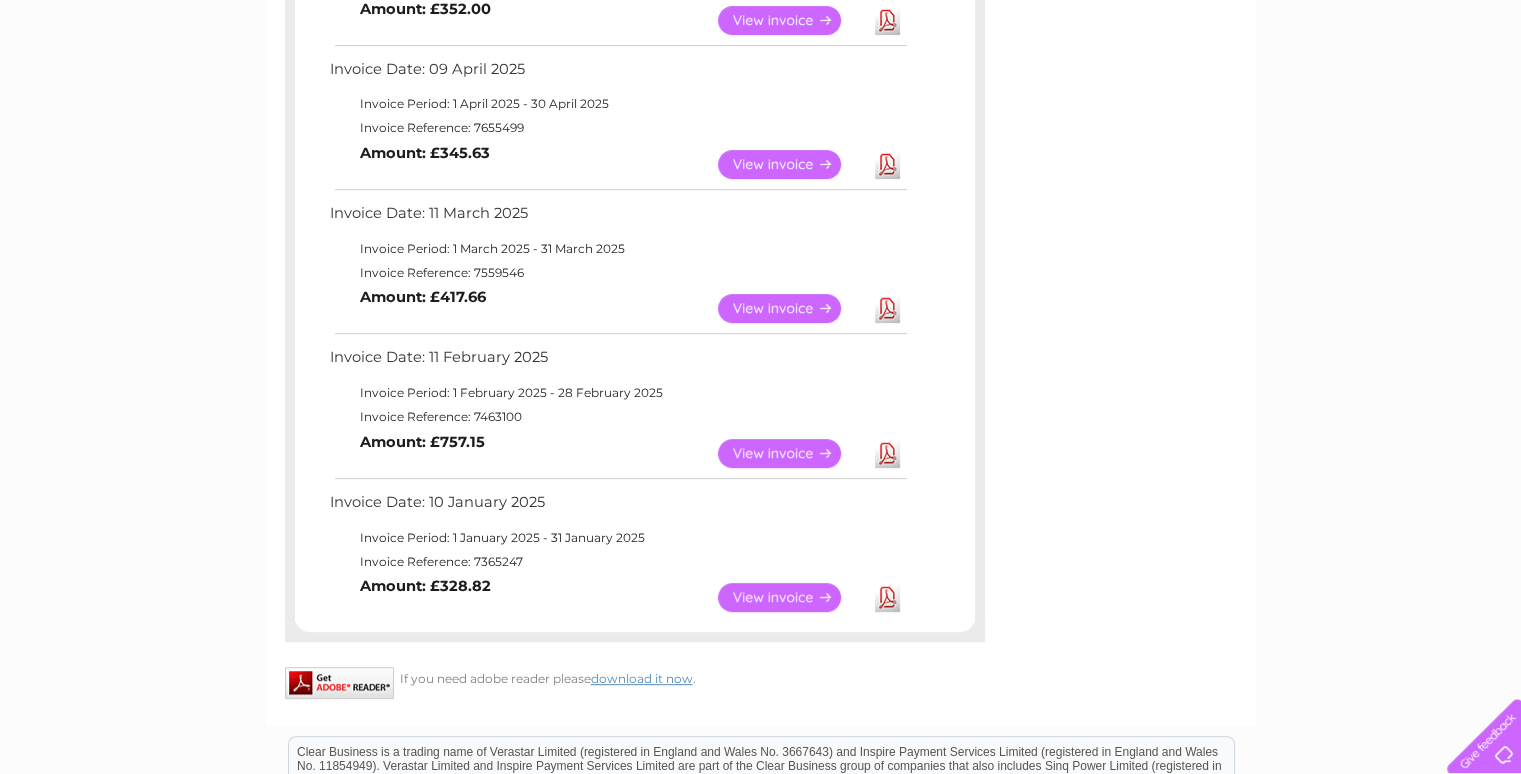 scroll, scrollTop: 0, scrollLeft: 0, axis: both 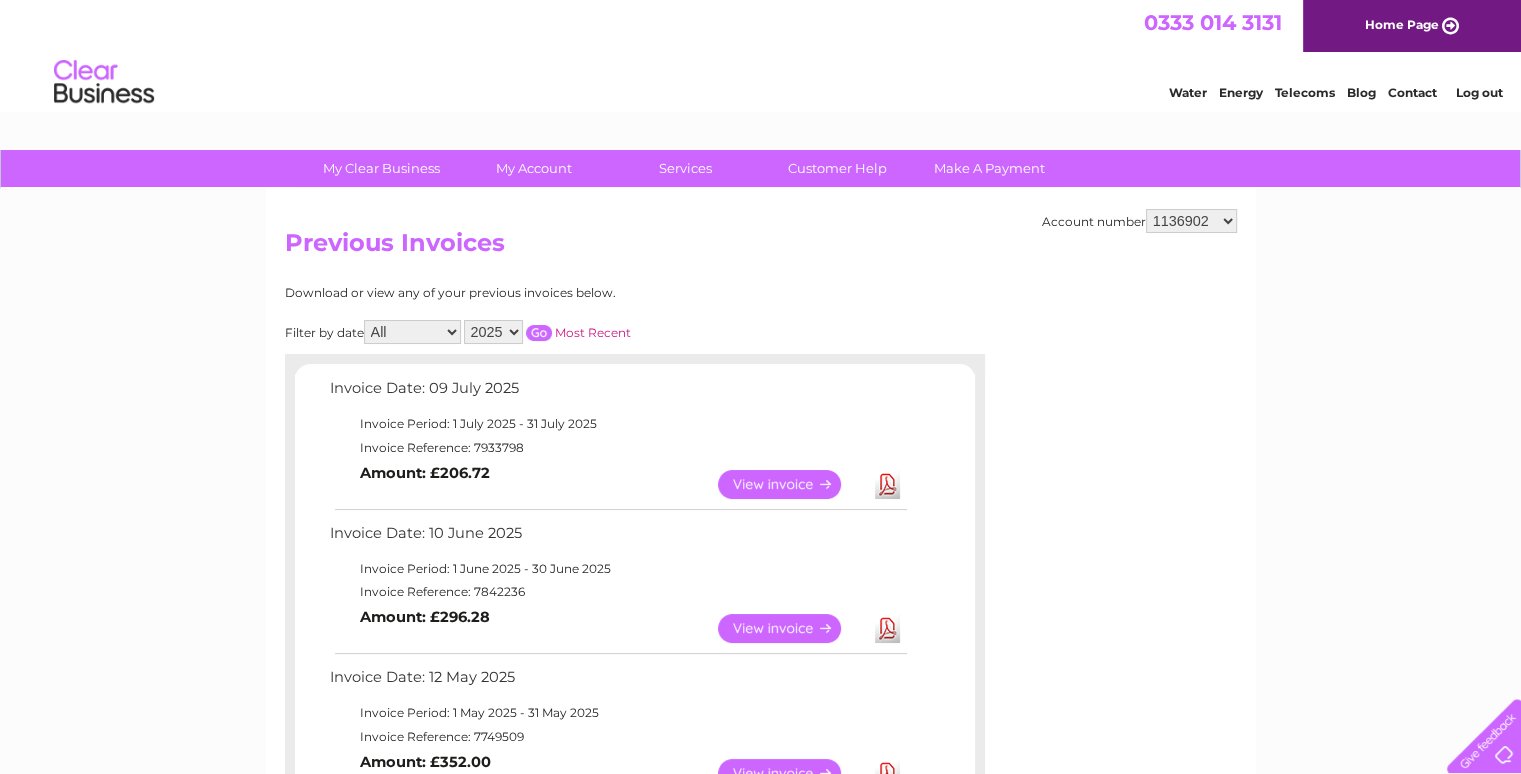 click on "Download" at bounding box center [887, 484] 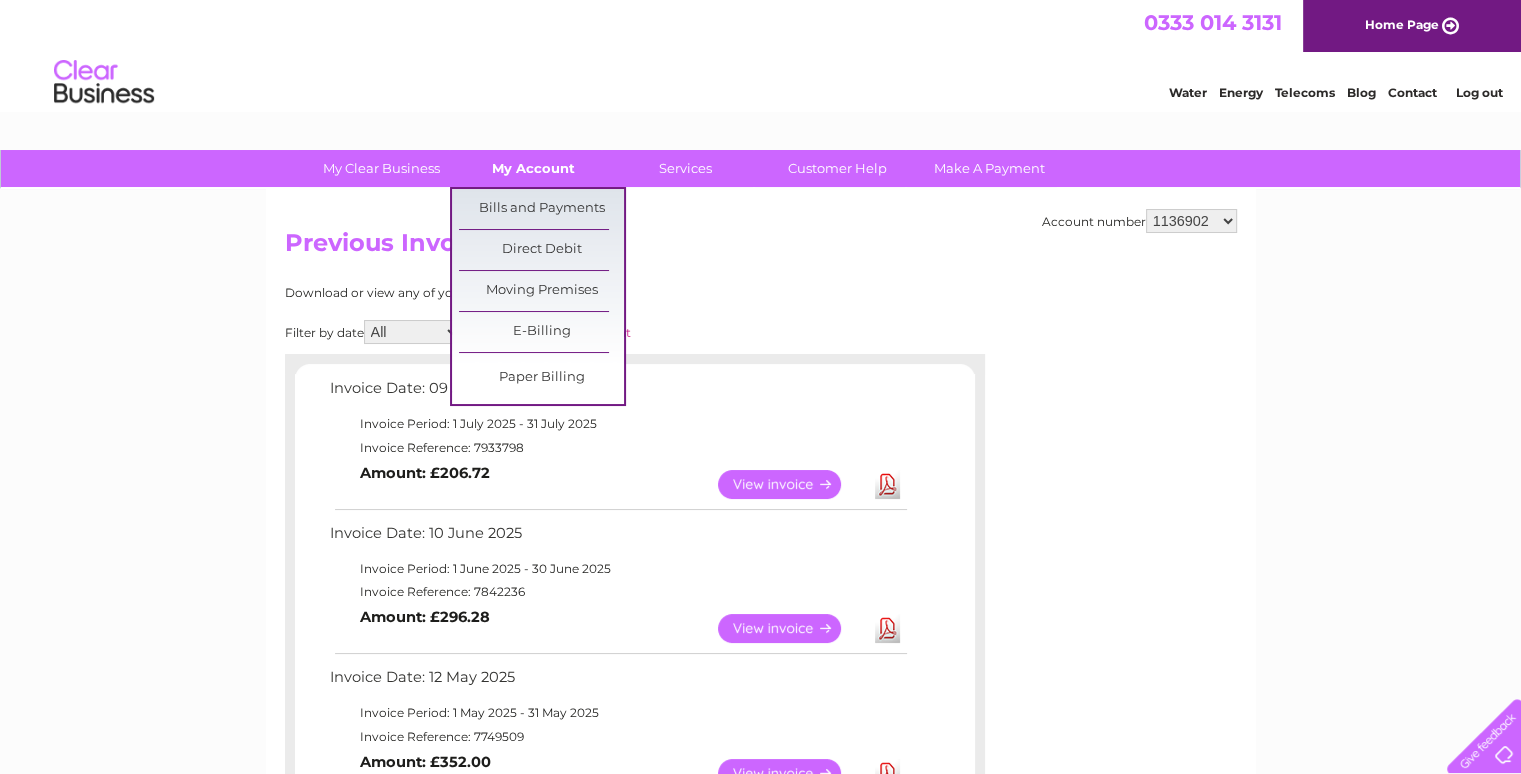 click on "My Account" at bounding box center (533, 168) 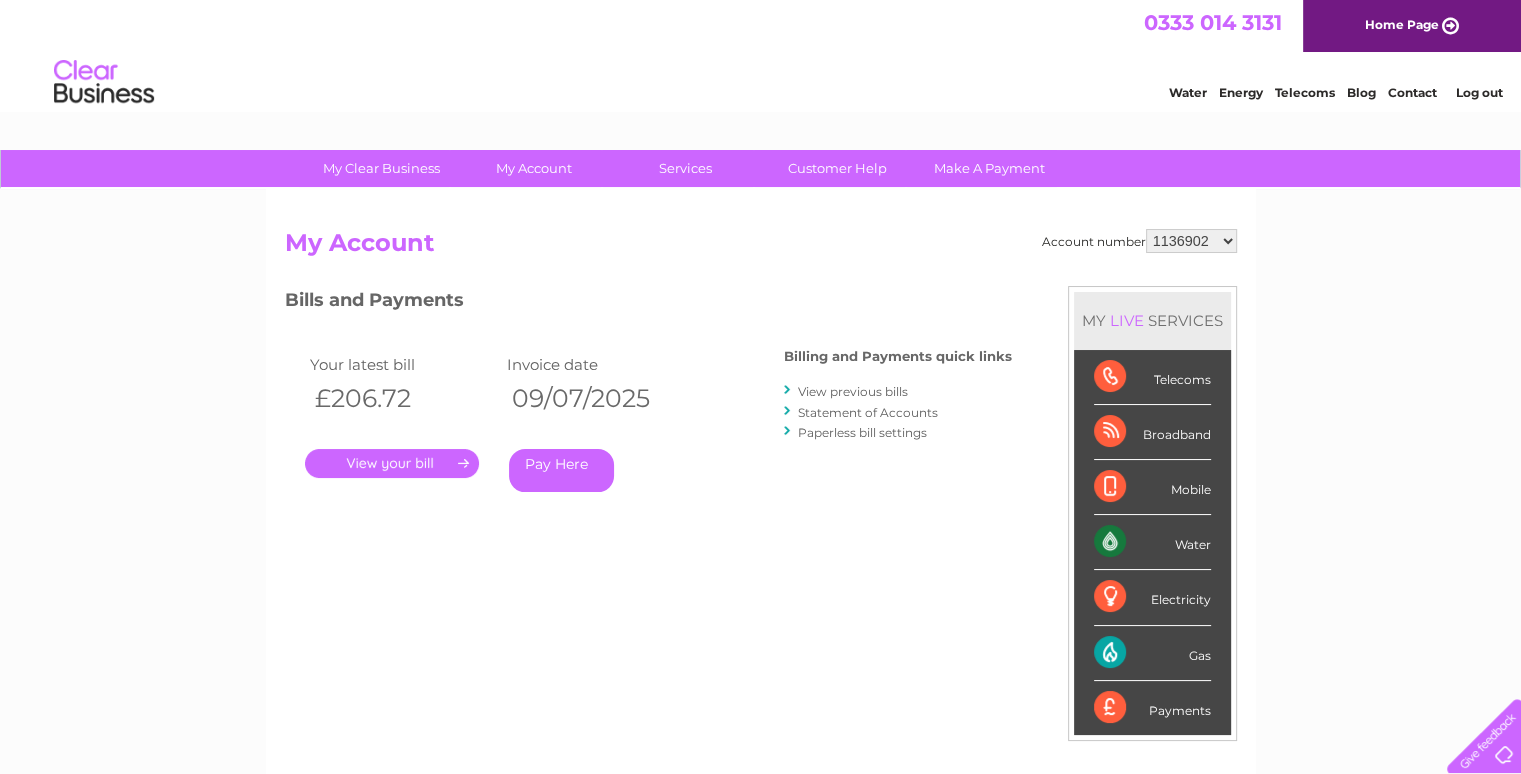 scroll, scrollTop: 0, scrollLeft: 0, axis: both 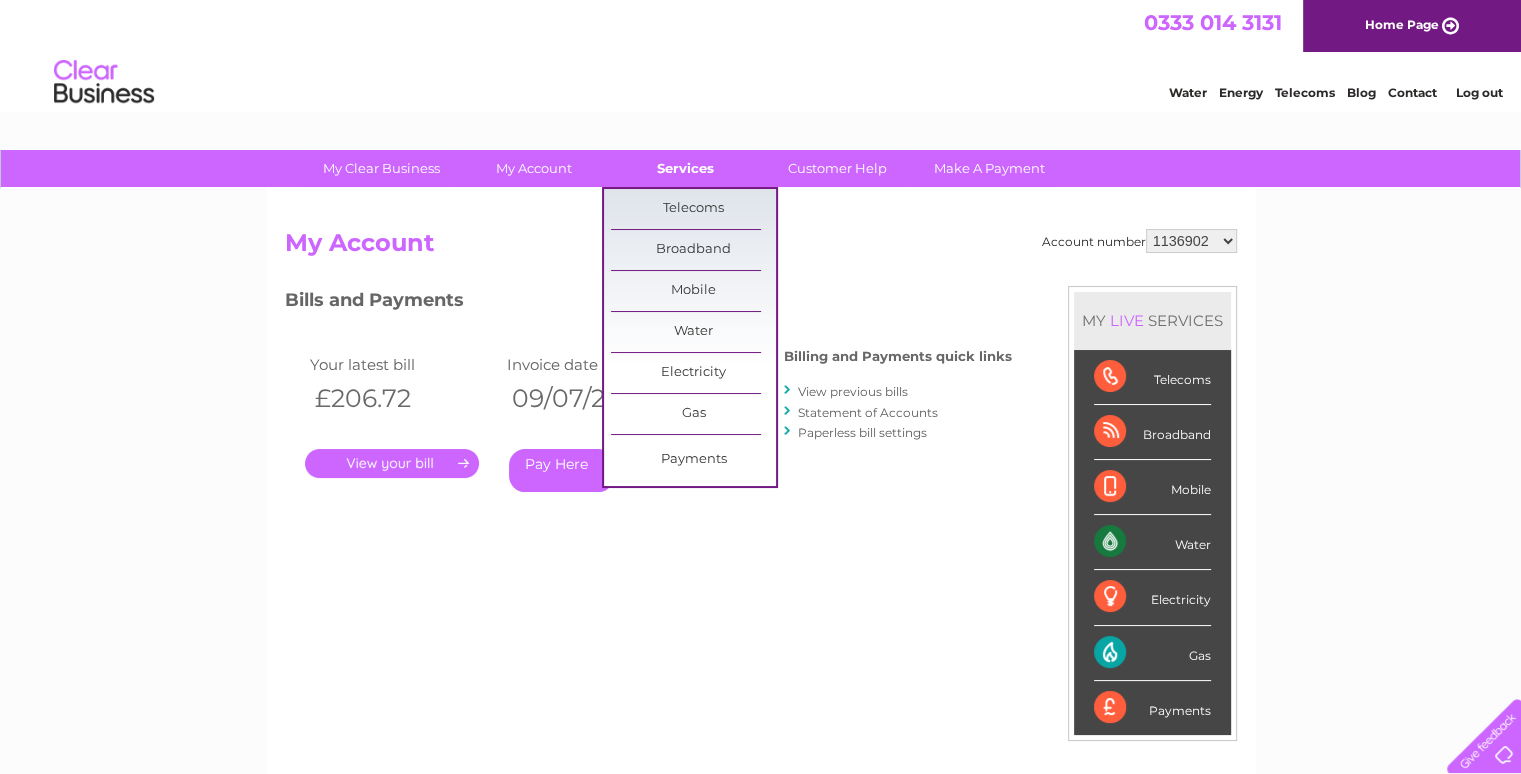 click on "Services" at bounding box center (685, 168) 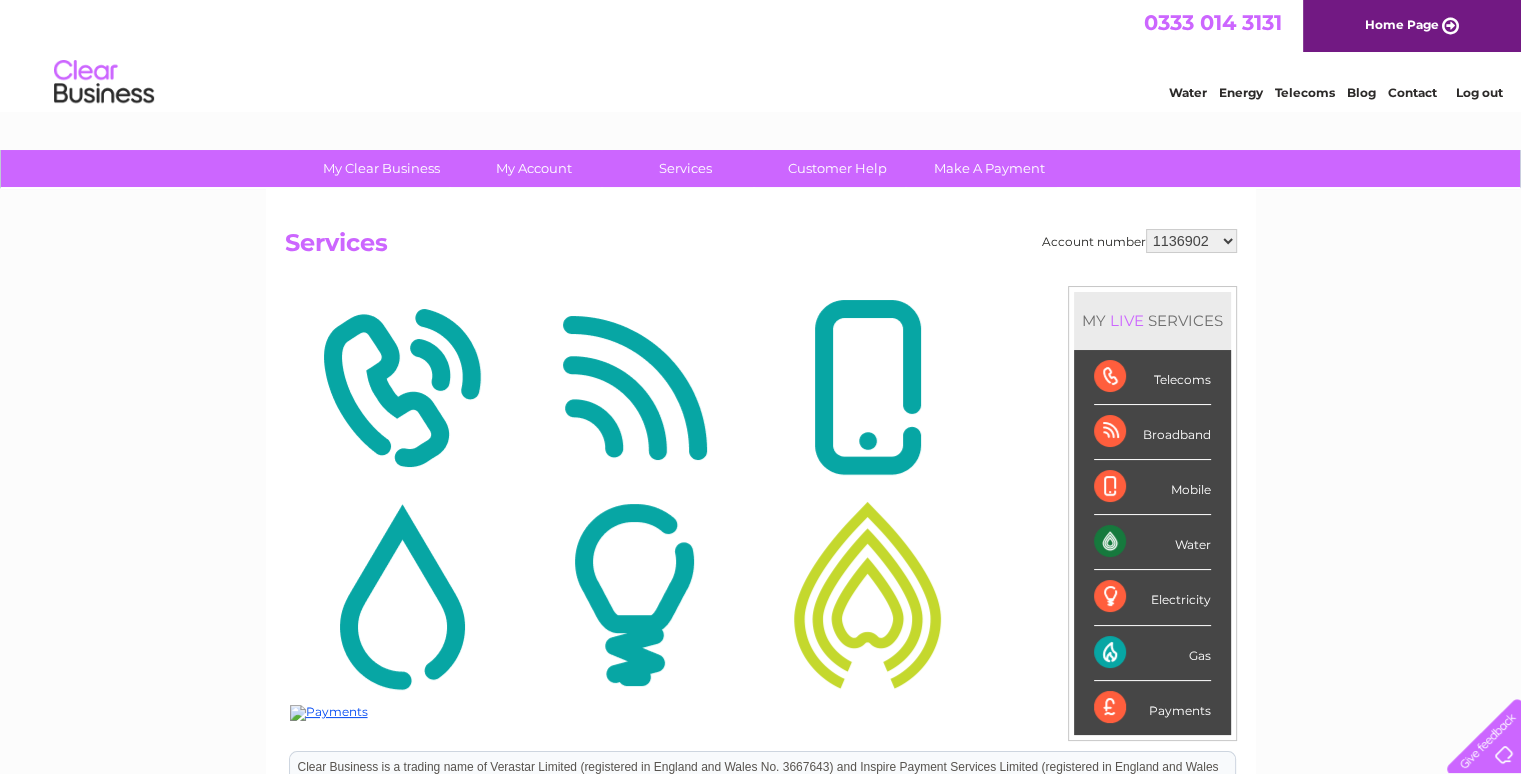 scroll, scrollTop: 0, scrollLeft: 0, axis: both 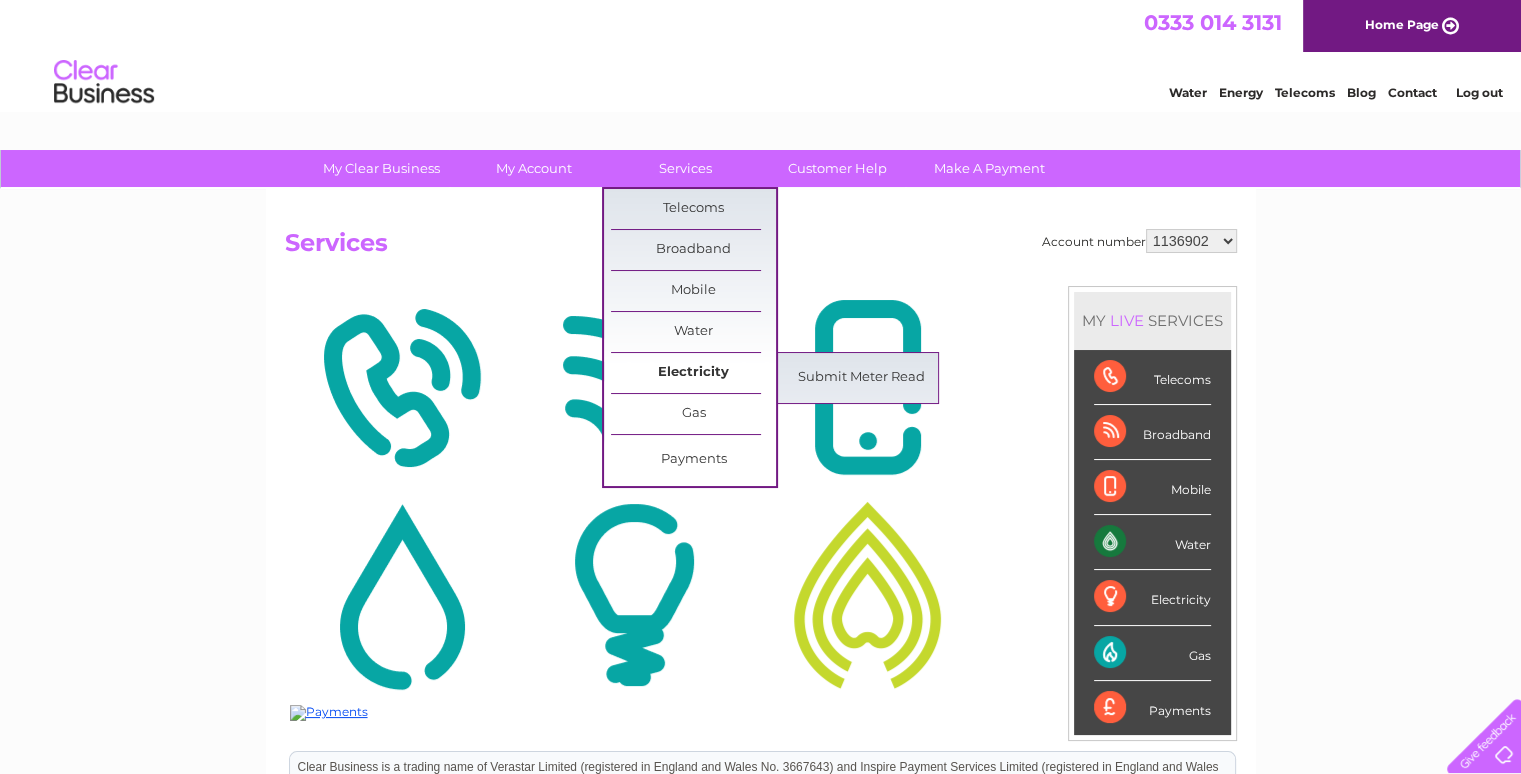 click on "Electricity" at bounding box center [693, 373] 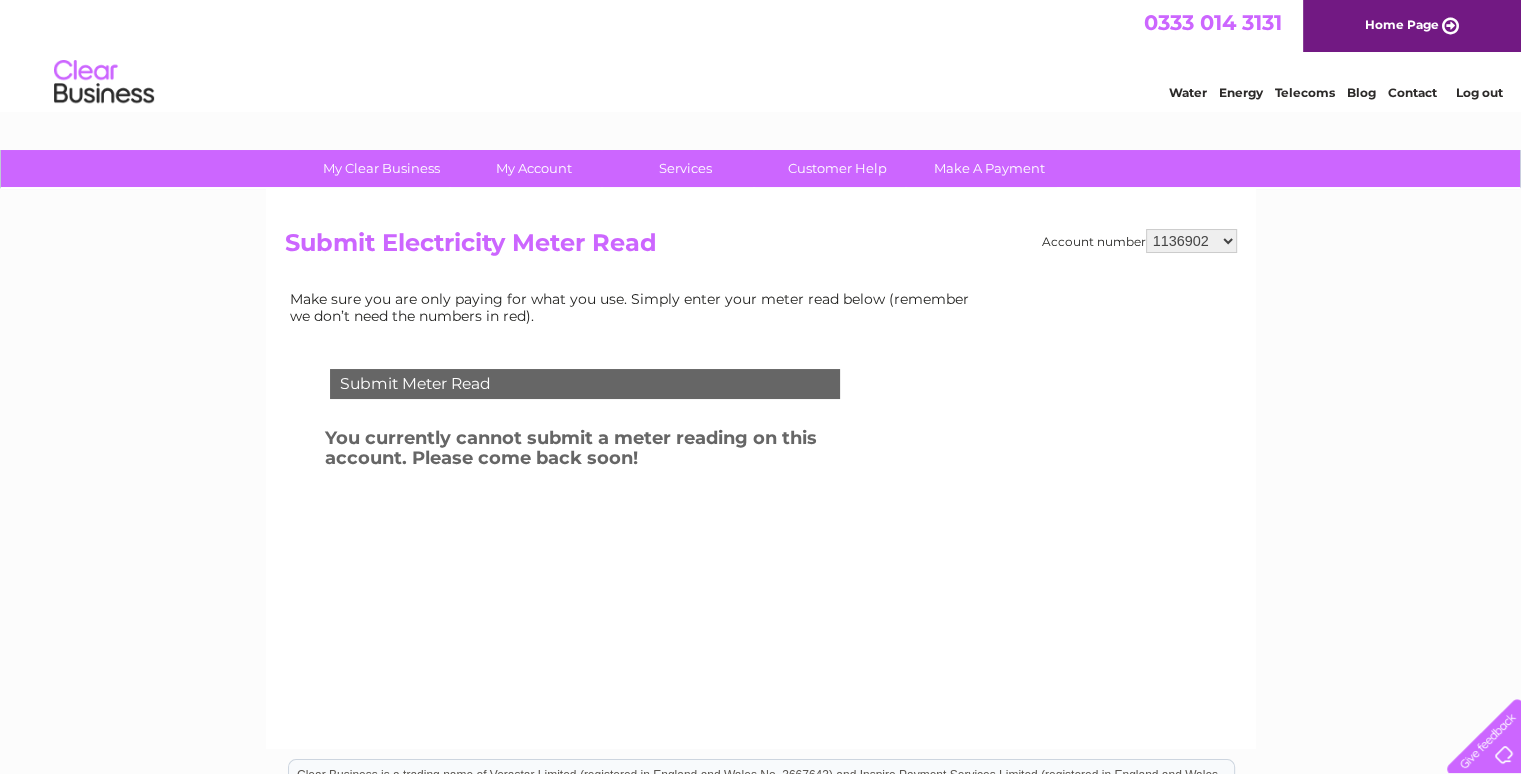 scroll, scrollTop: 0, scrollLeft: 0, axis: both 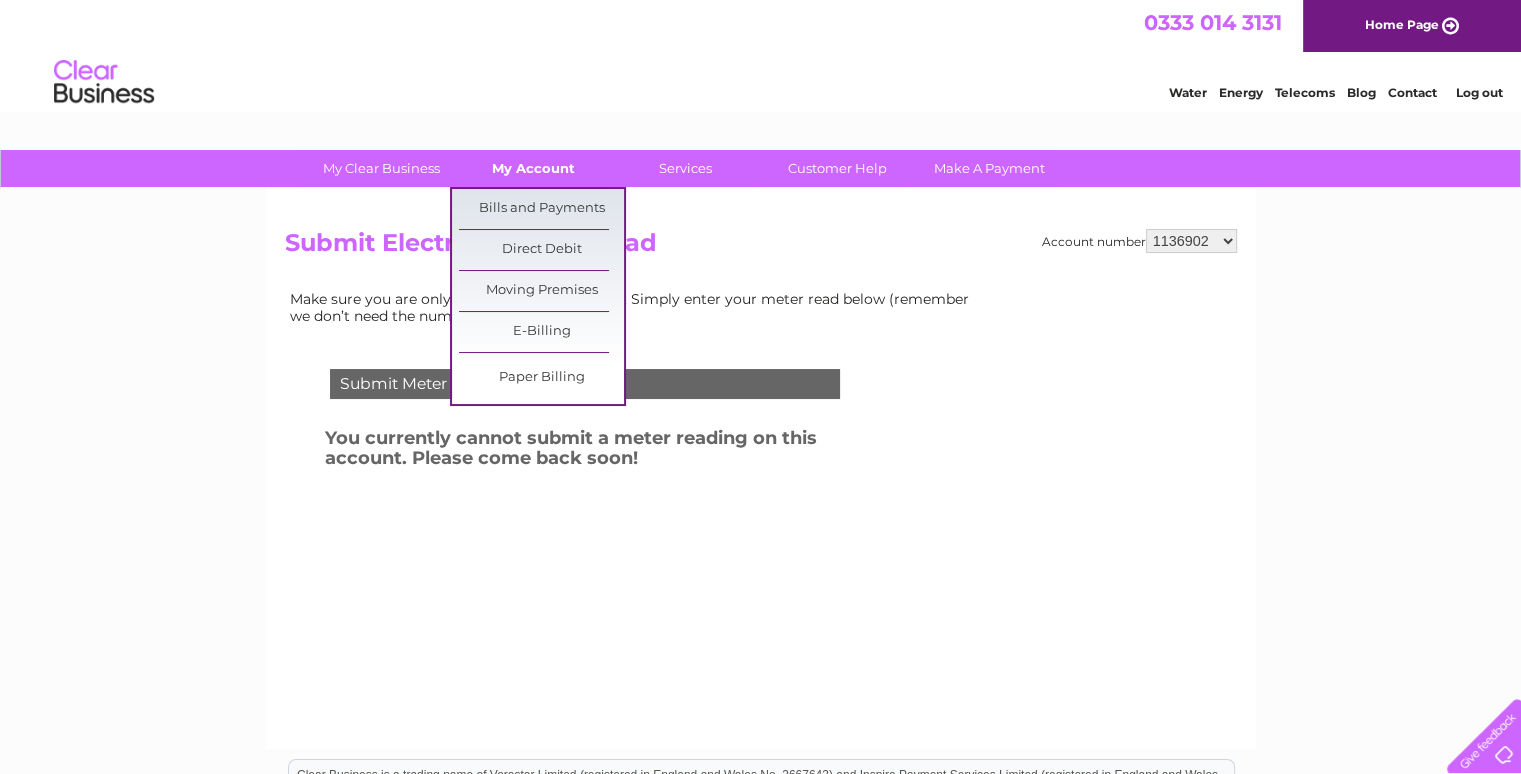 click on "My Account" at bounding box center (533, 168) 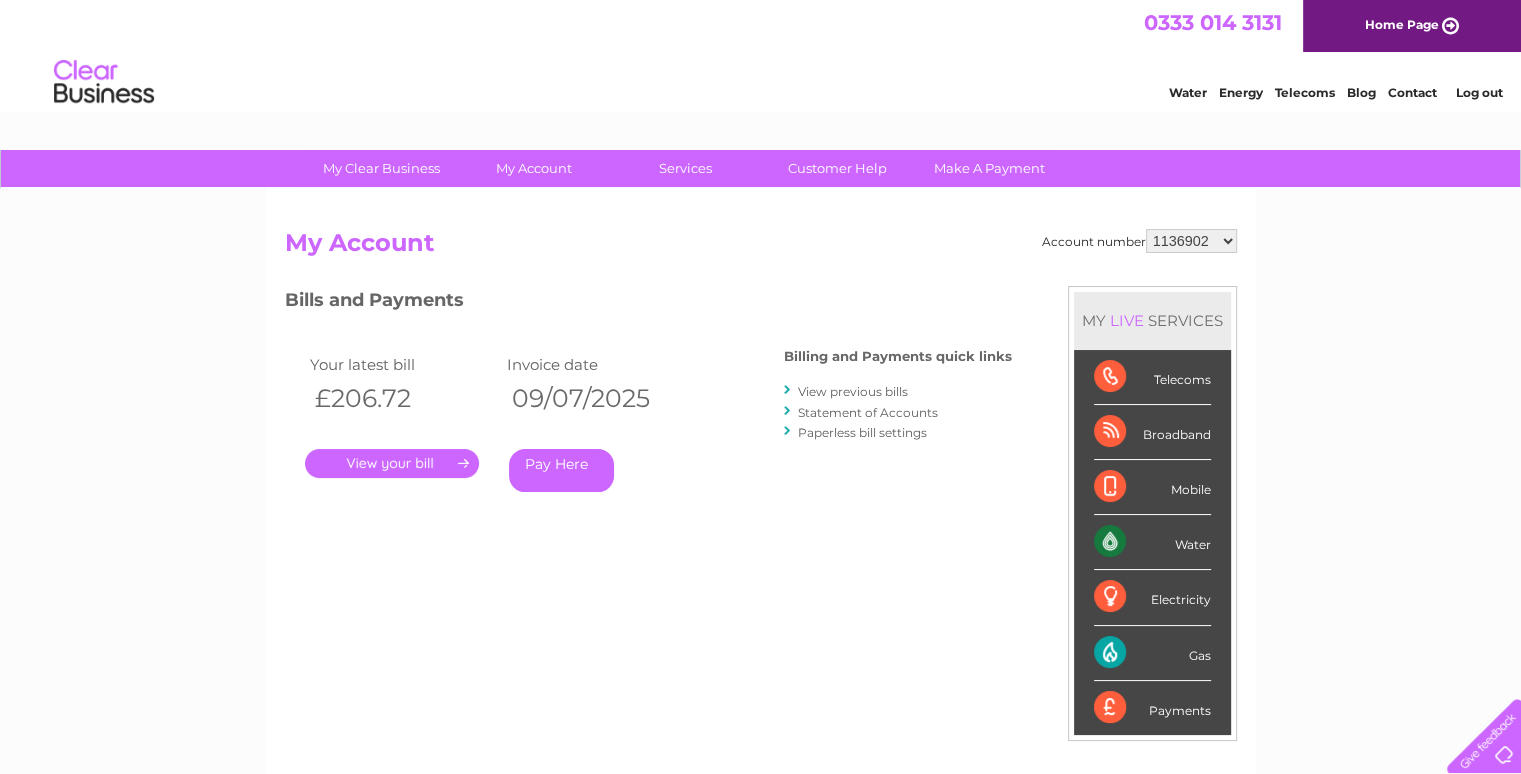 scroll, scrollTop: 0, scrollLeft: 0, axis: both 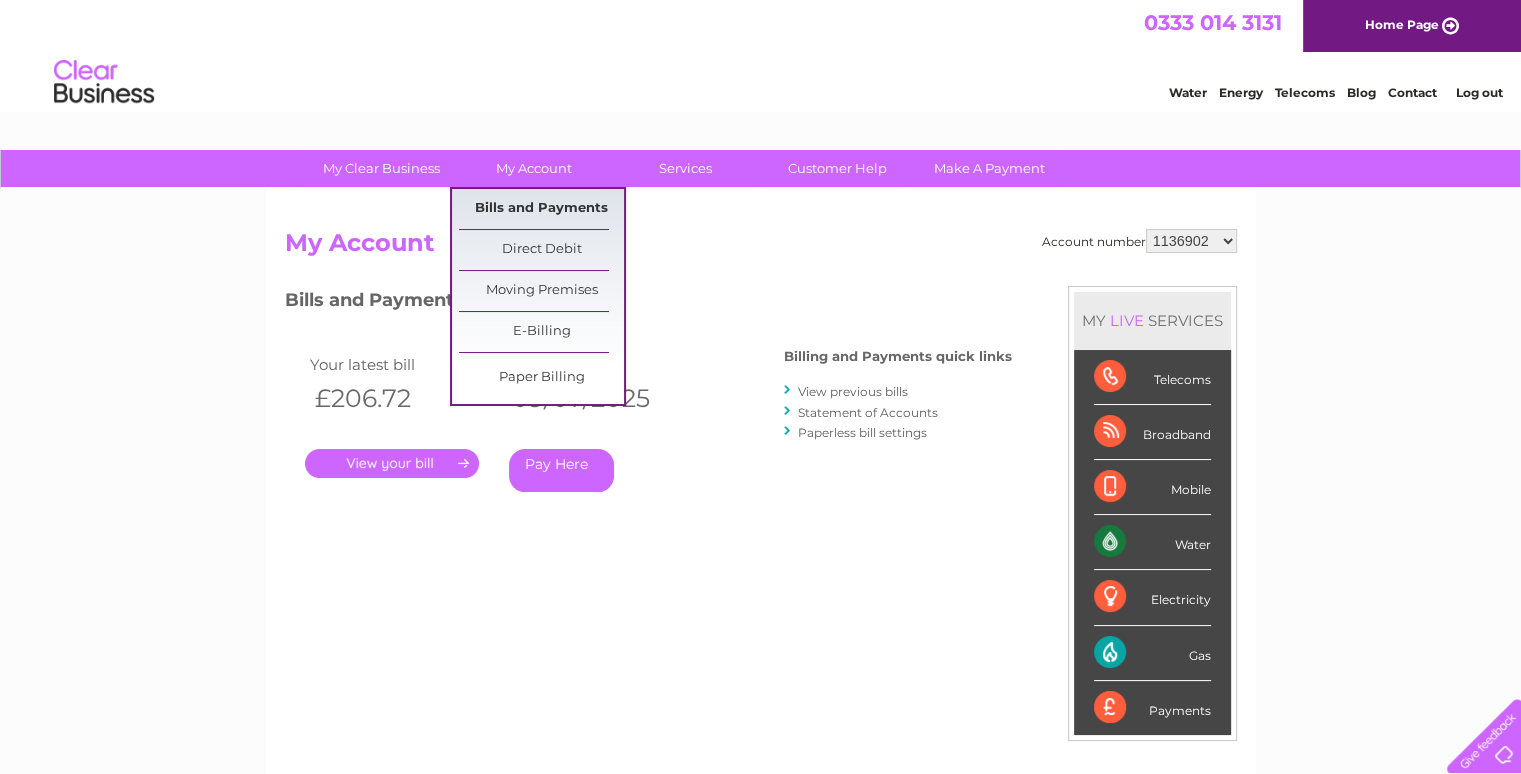 click on "Bills and Payments" at bounding box center [541, 209] 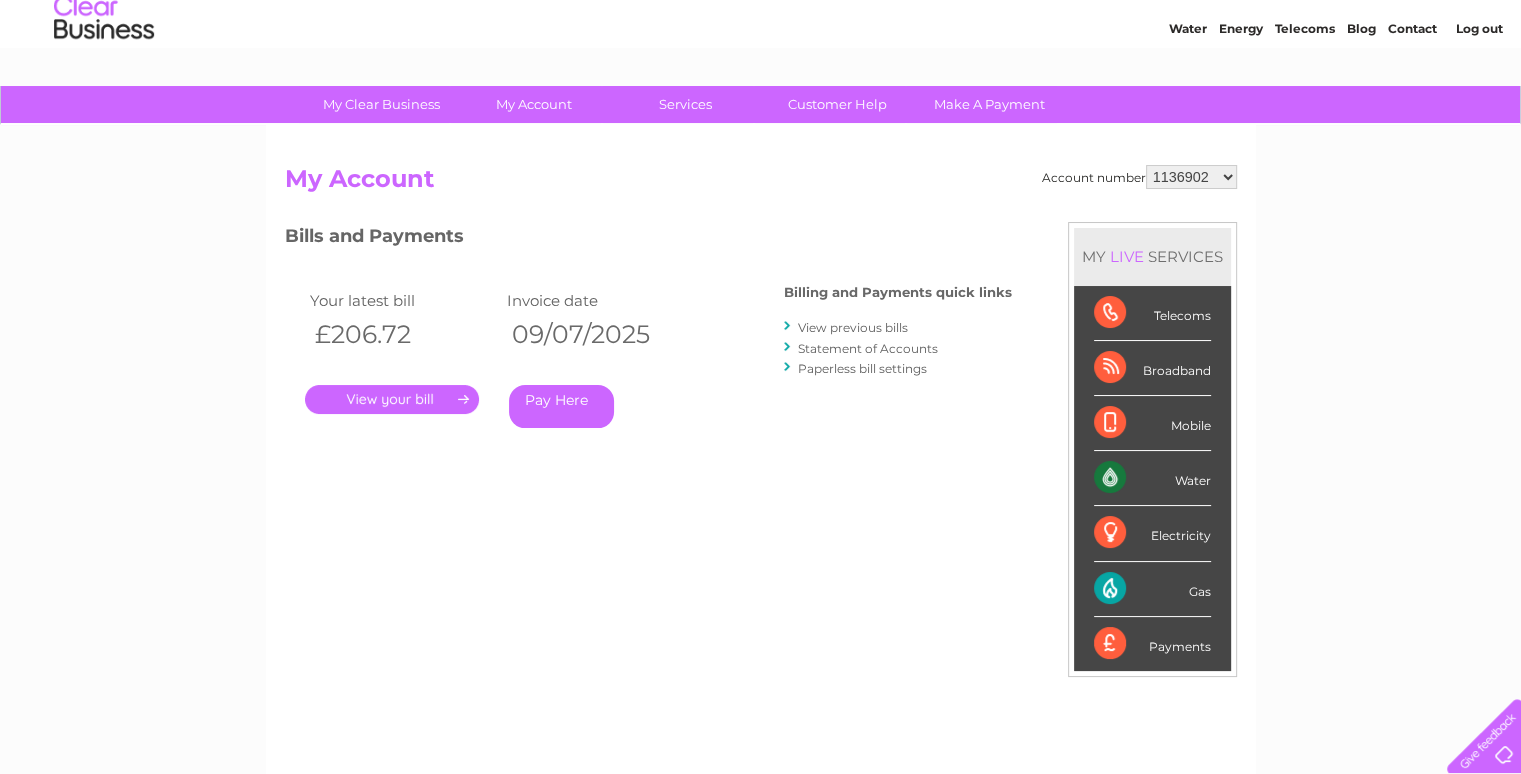 scroll, scrollTop: 100, scrollLeft: 0, axis: vertical 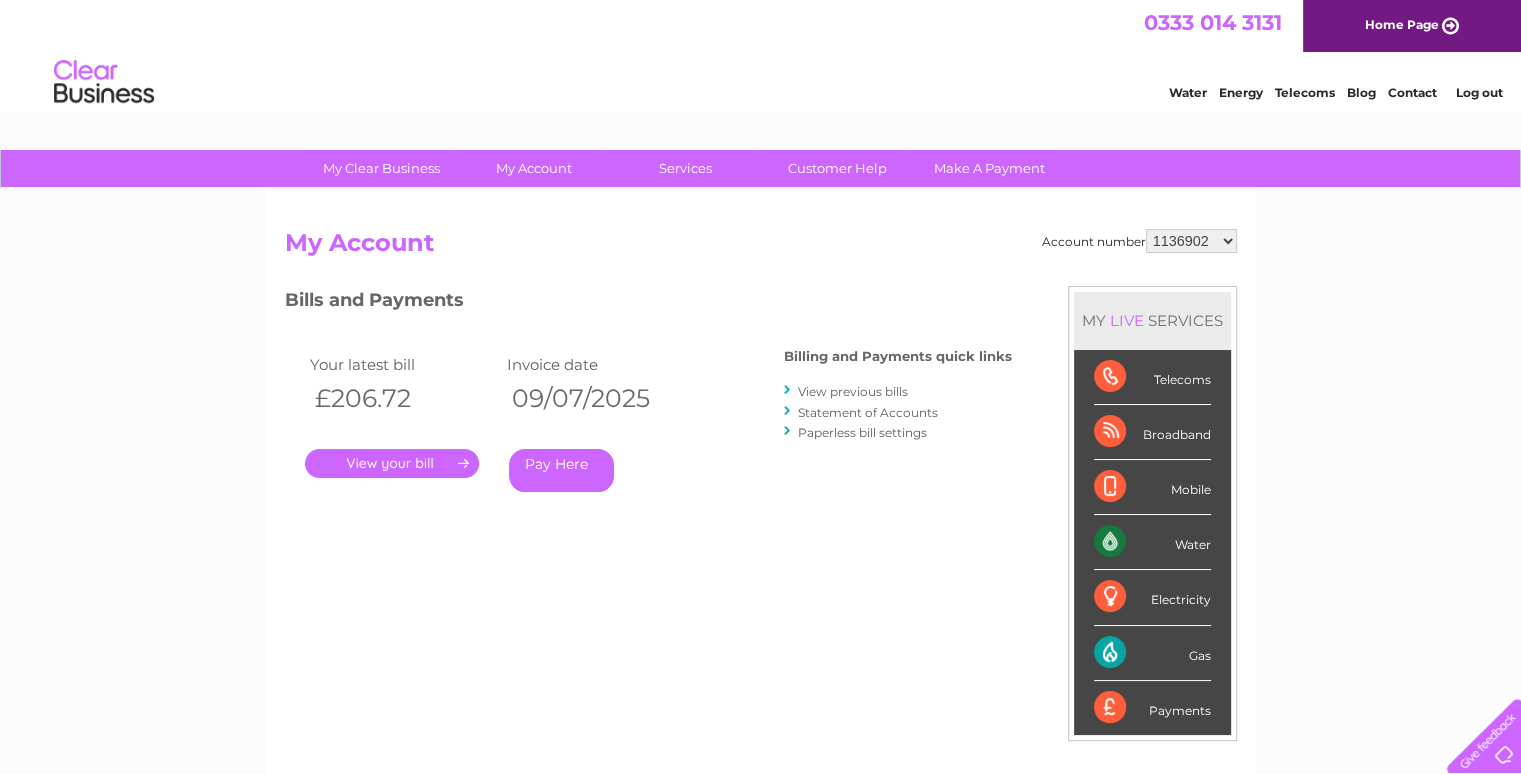 click on "View previous bills" at bounding box center (853, 391) 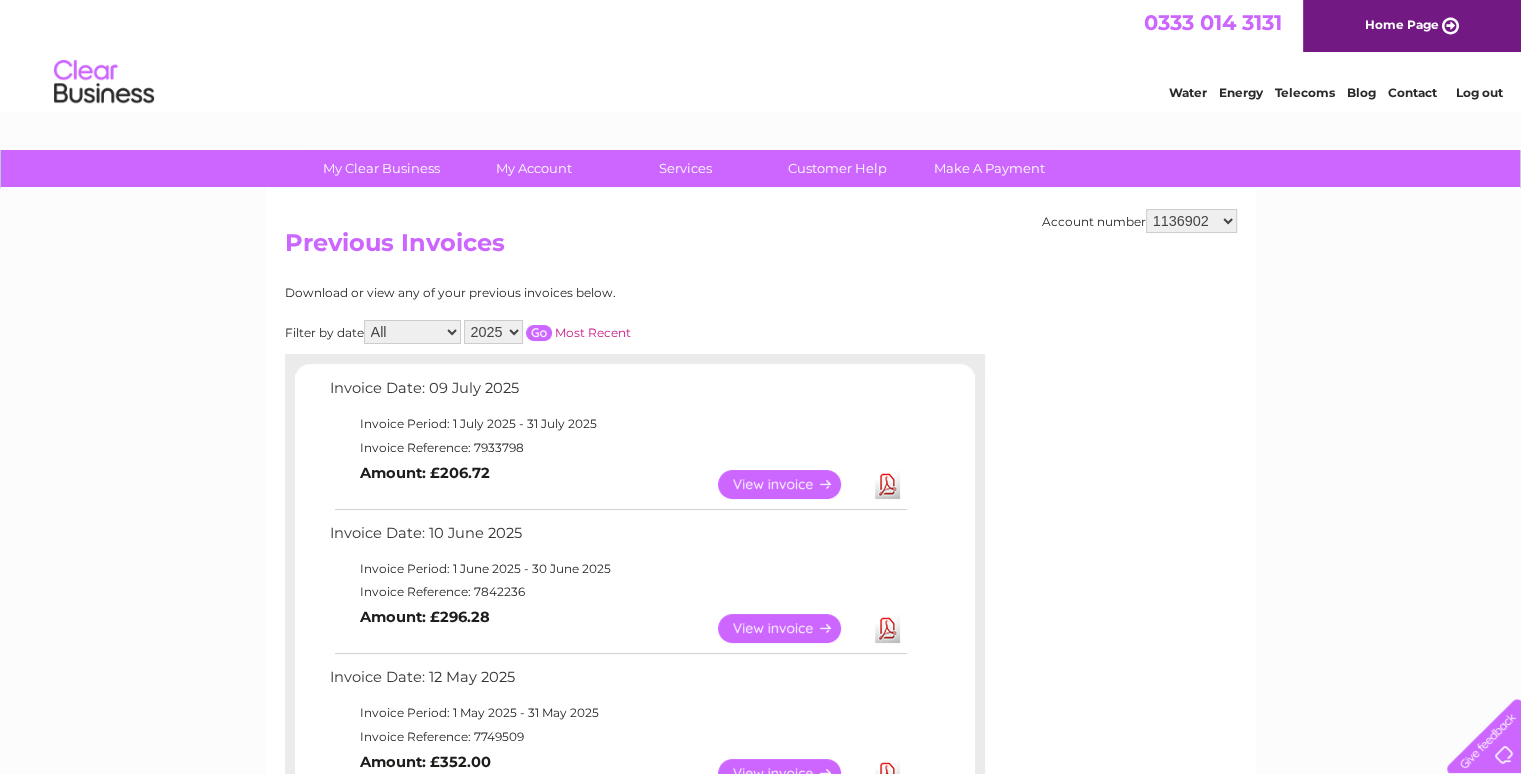 scroll, scrollTop: 0, scrollLeft: 0, axis: both 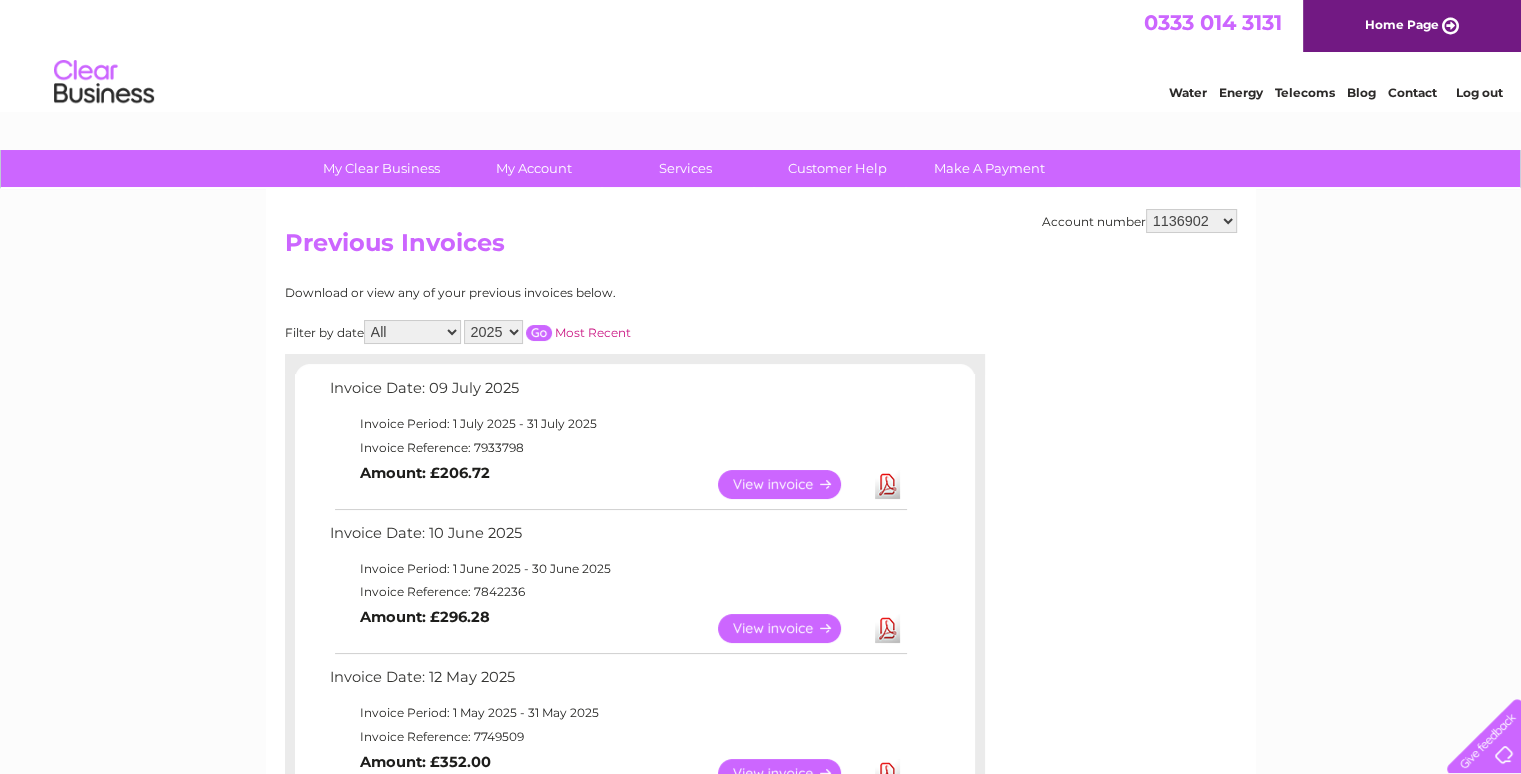 click on "2025
2024
2023
2022" at bounding box center (493, 332) 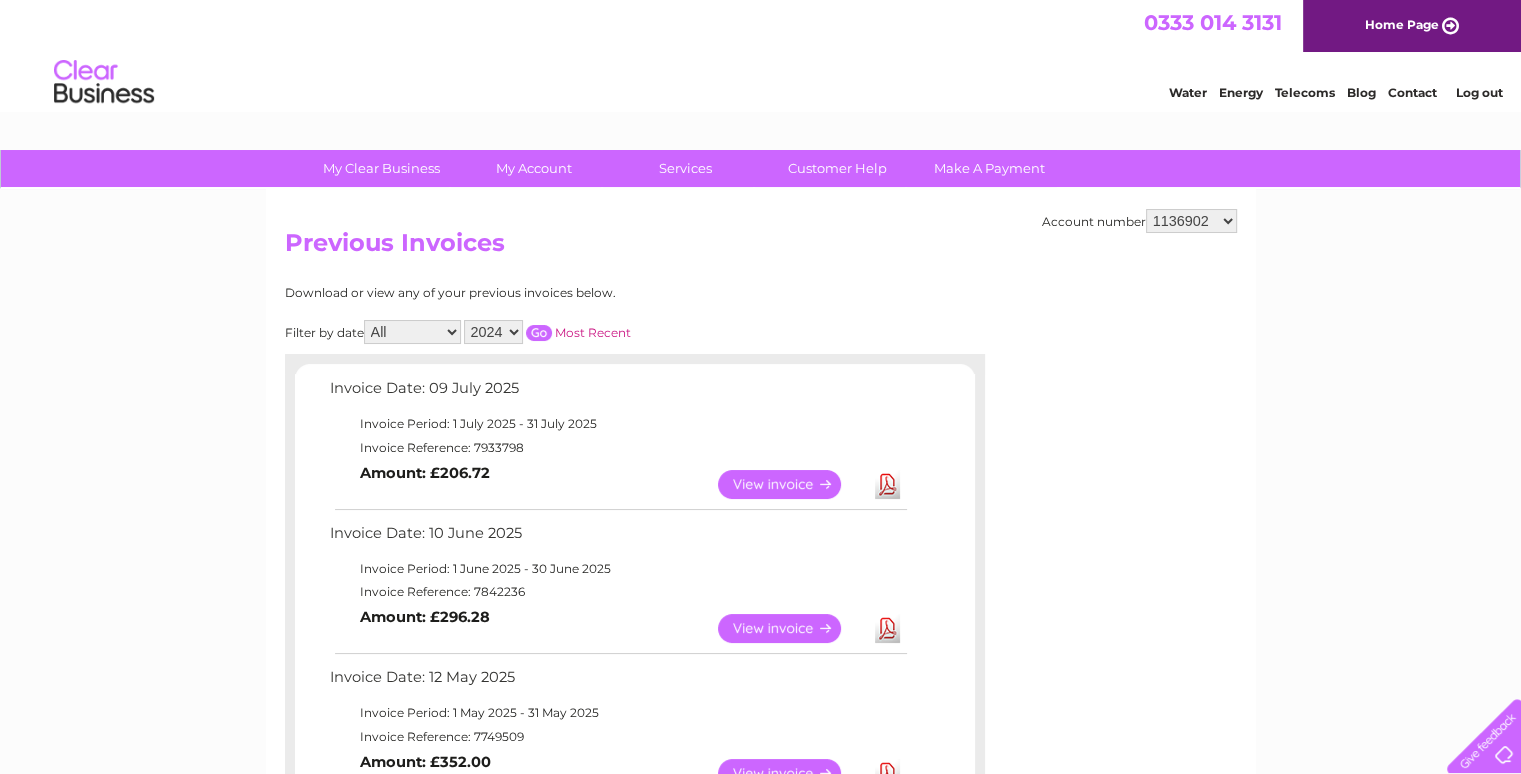 click at bounding box center (539, 333) 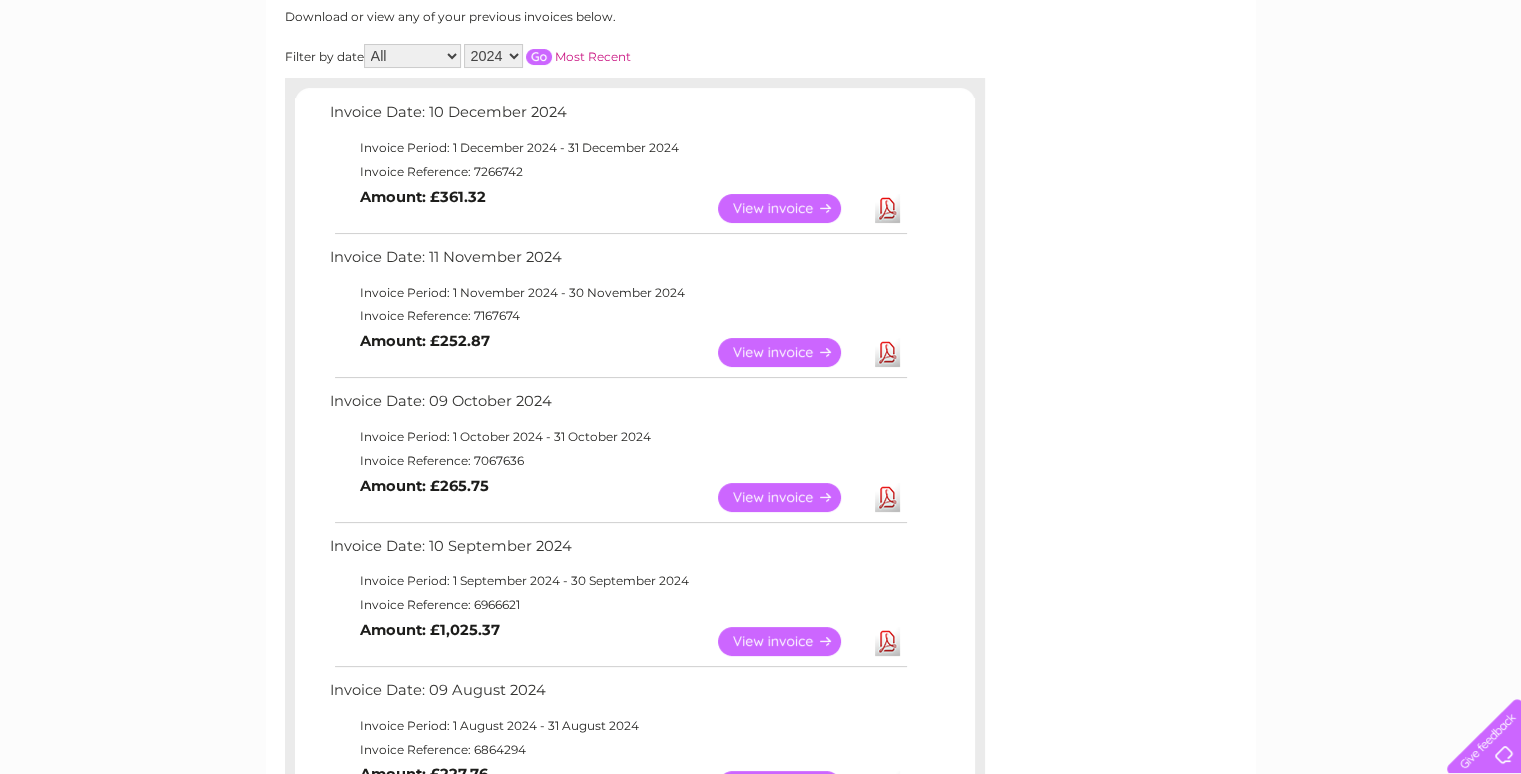 scroll, scrollTop: 274, scrollLeft: 0, axis: vertical 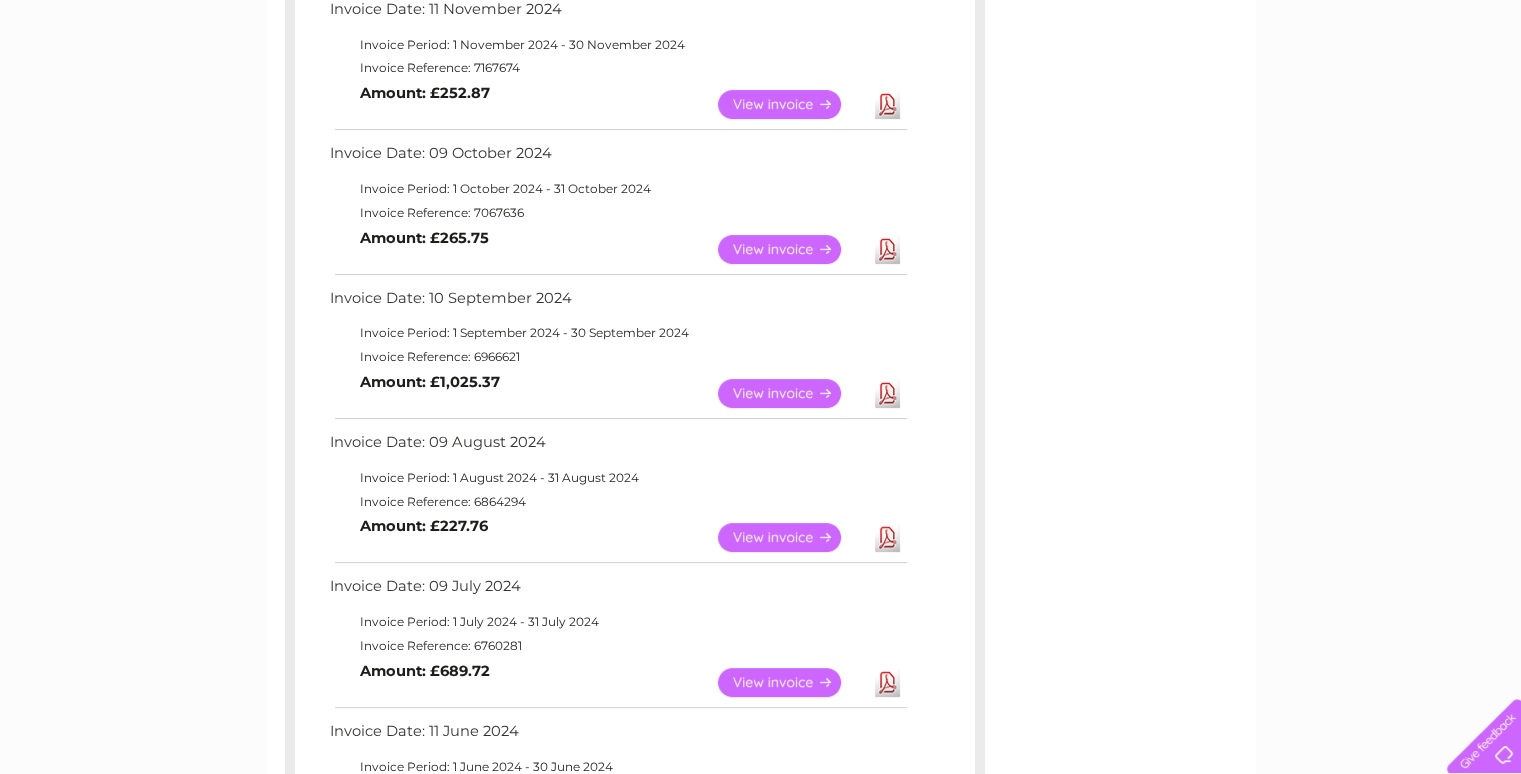 click on "Download" at bounding box center (887, 393) 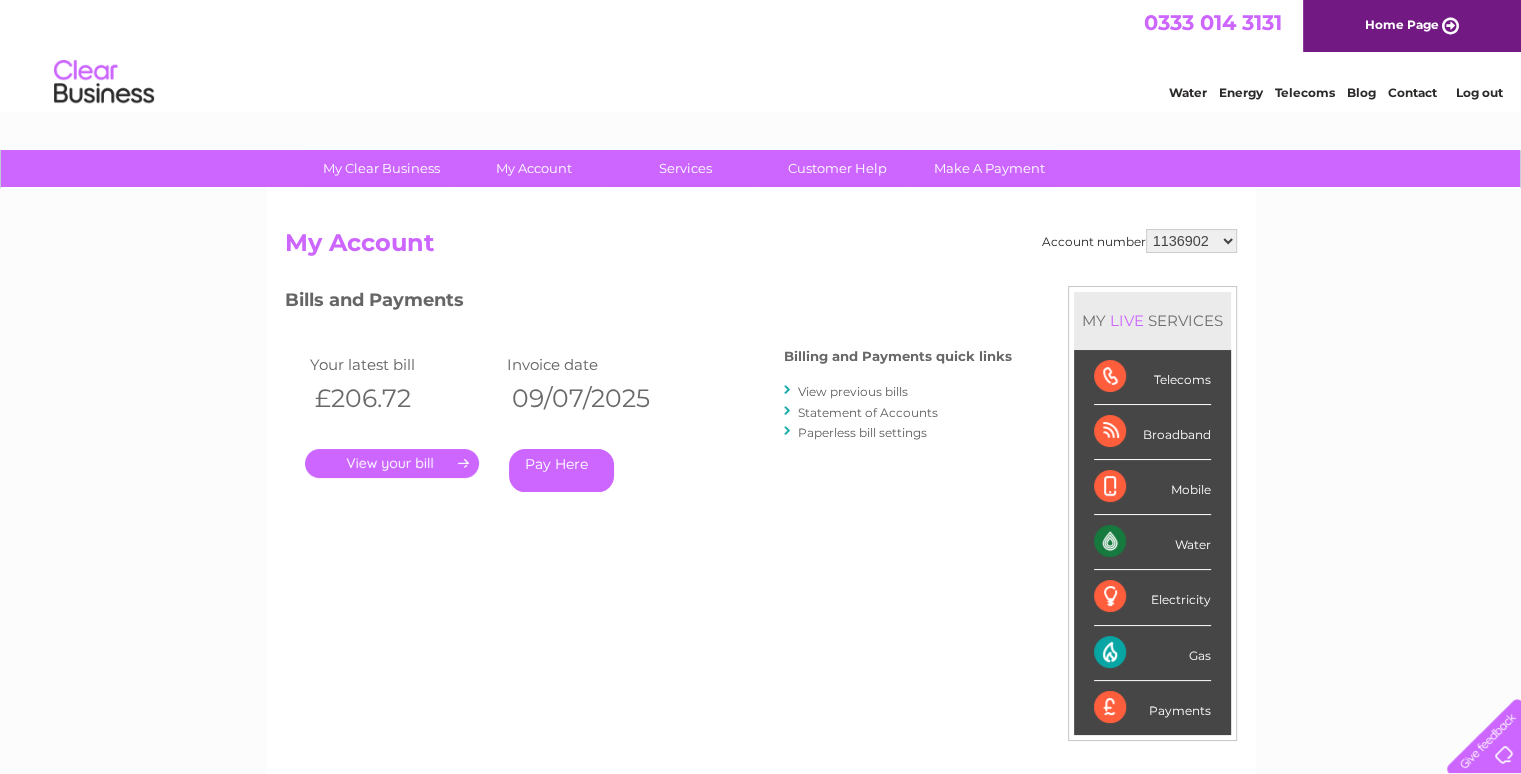 scroll, scrollTop: 0, scrollLeft: 0, axis: both 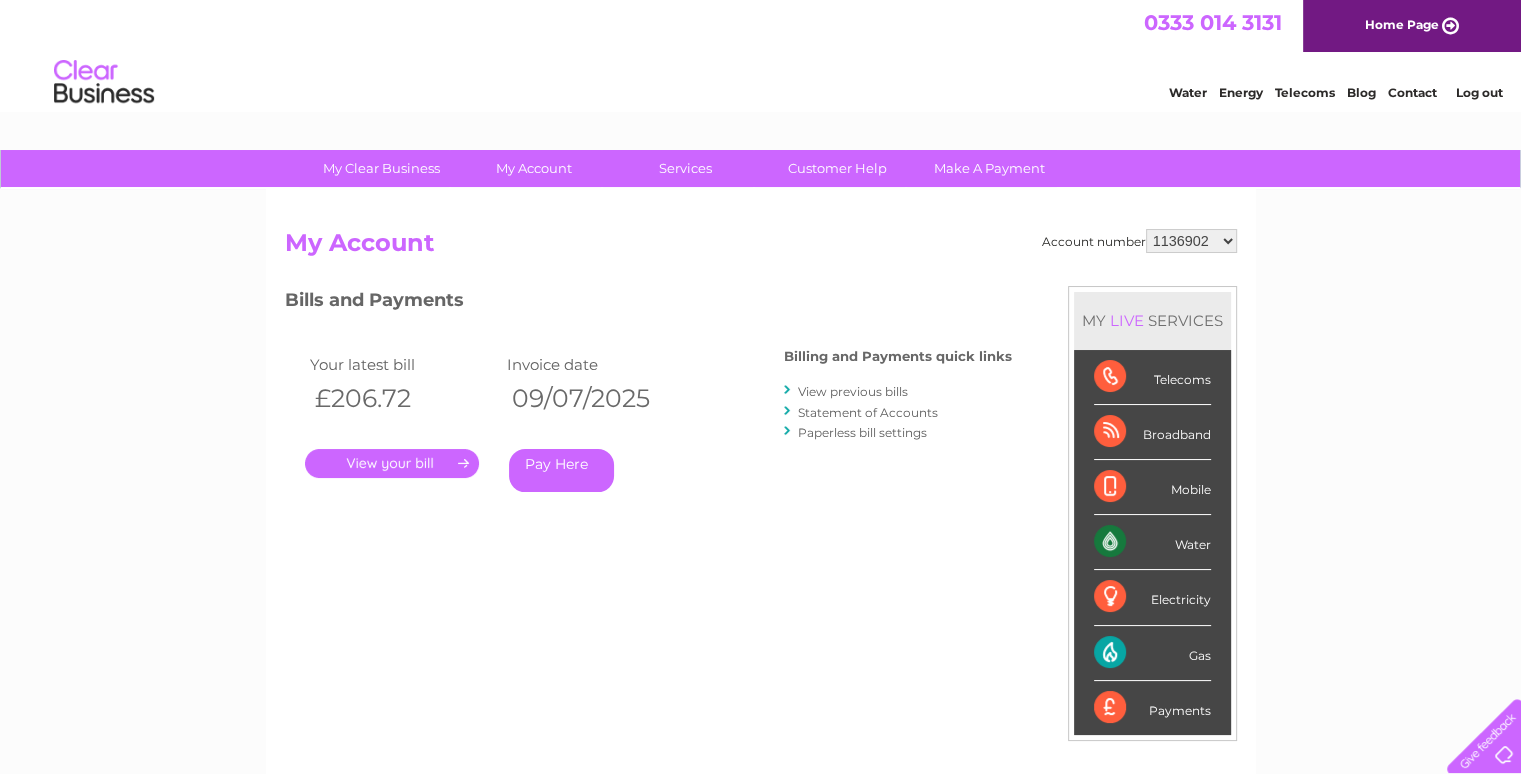 click on "[PHONE]
Home Page" at bounding box center (760, 26) 